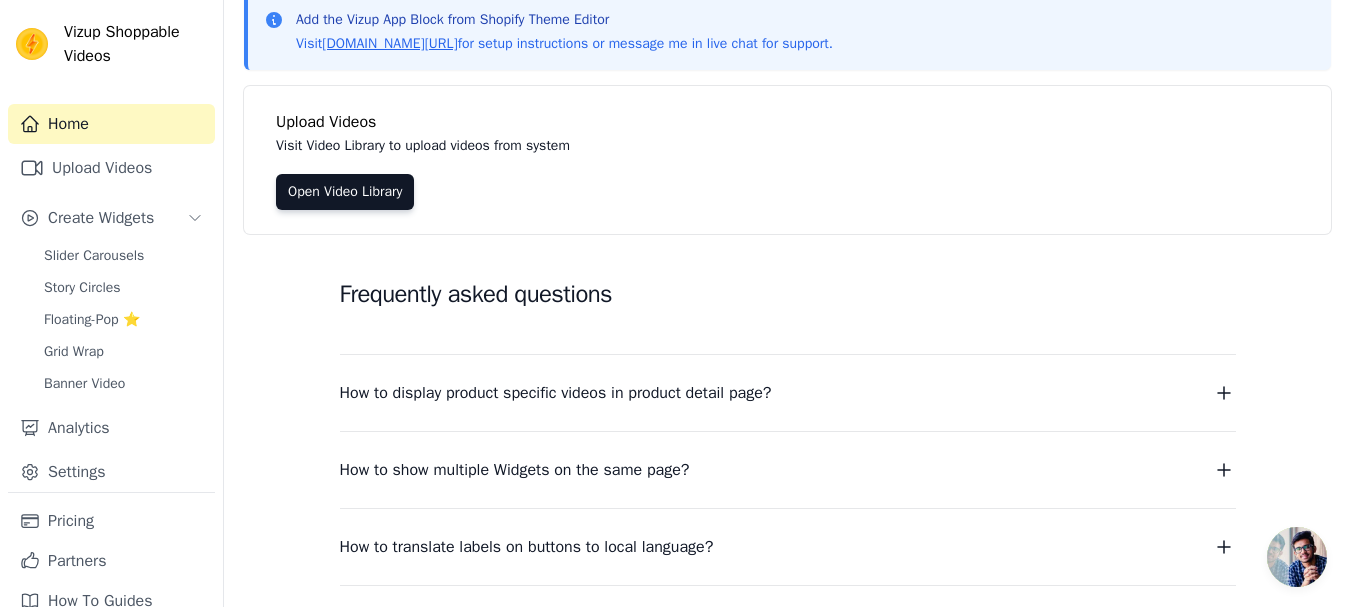scroll, scrollTop: 200, scrollLeft: 0, axis: vertical 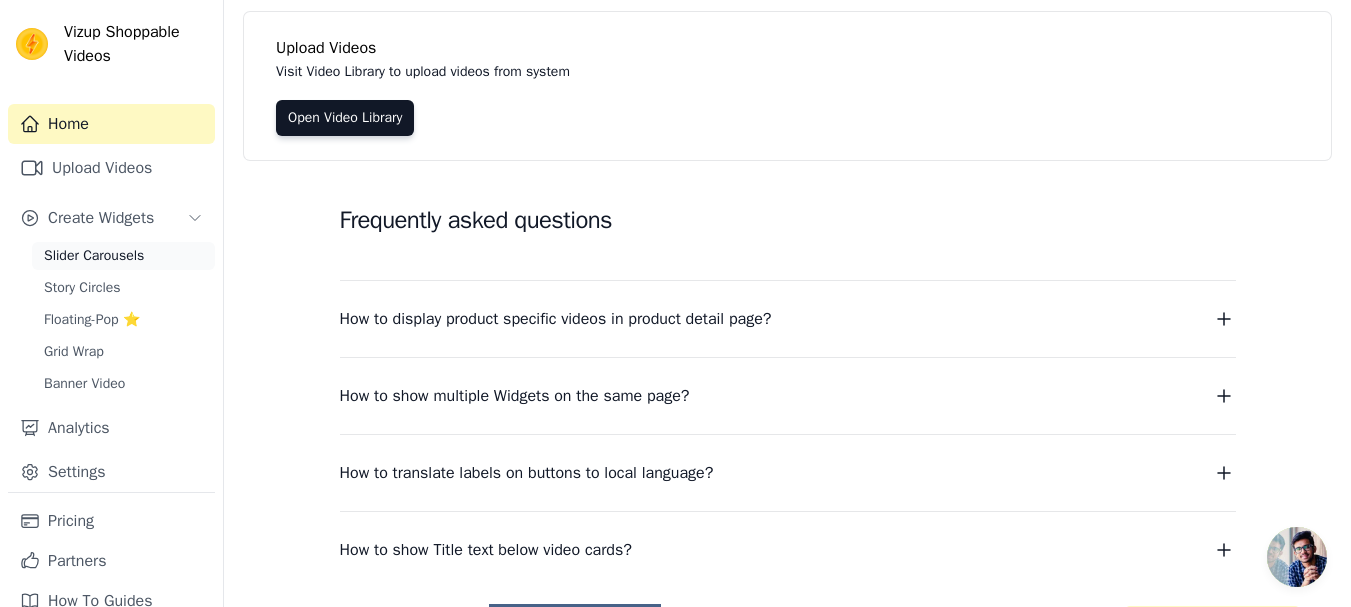 click on "Slider Carousels" at bounding box center [94, 256] 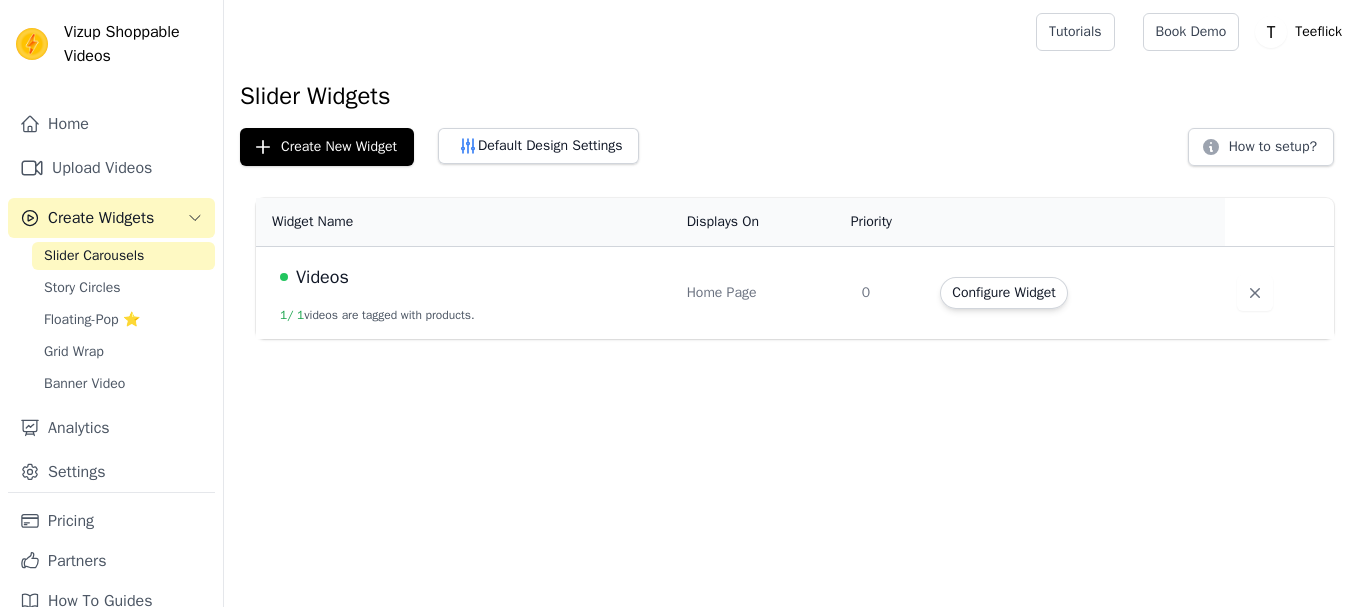 scroll, scrollTop: 0, scrollLeft: 0, axis: both 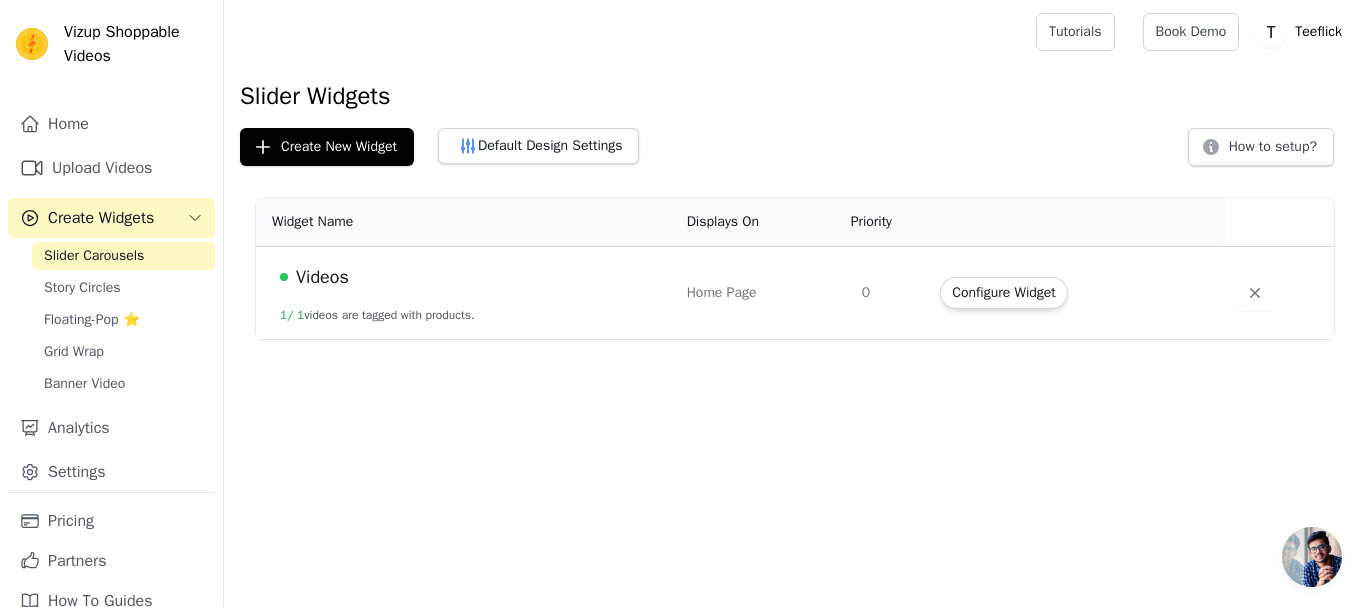 click on "1  /   1  videos are tagged with products." at bounding box center (377, 315) 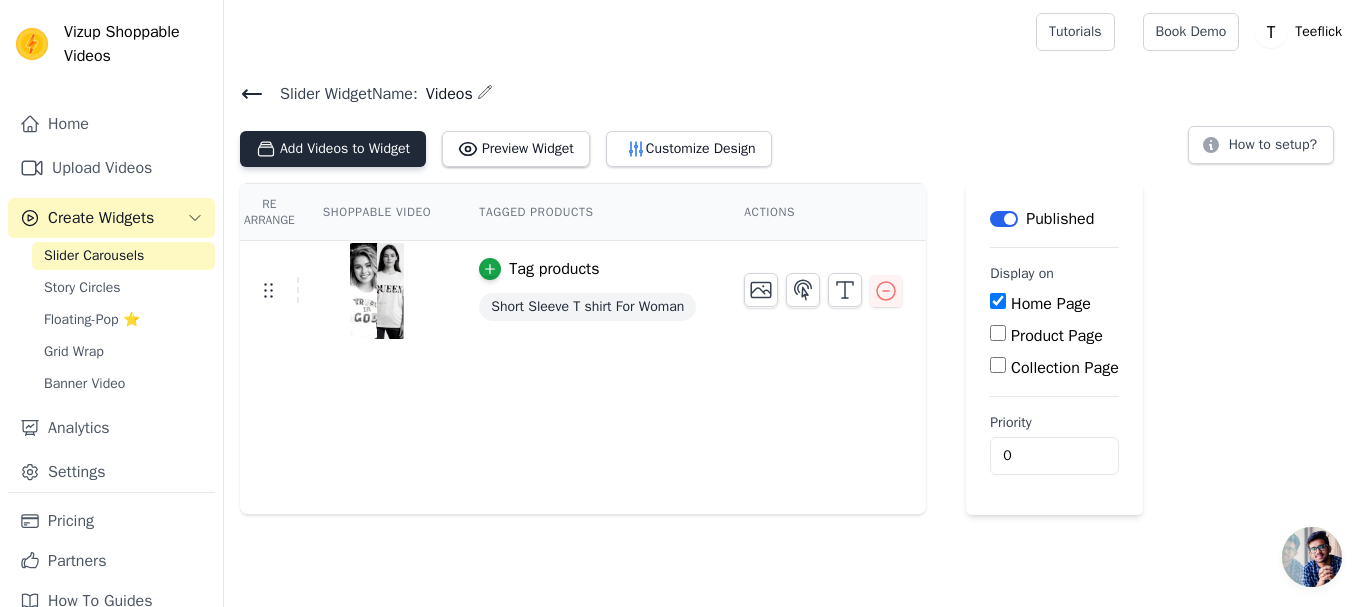 click on "Add Videos to Widget" at bounding box center [333, 149] 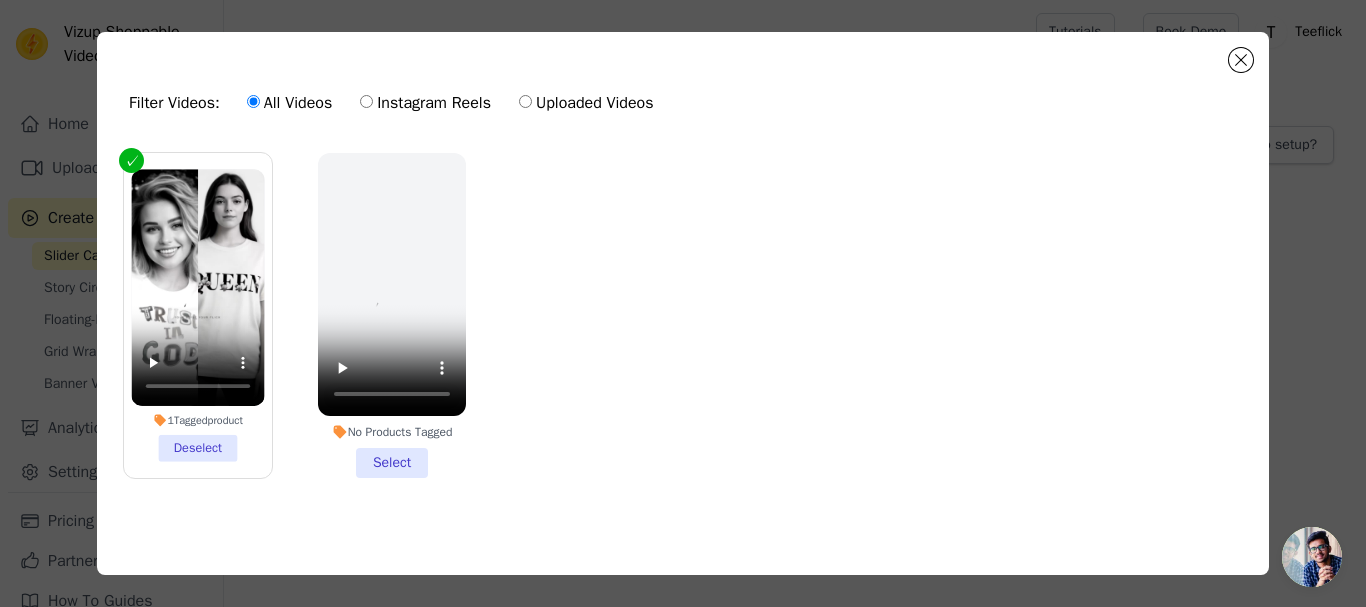 click on "Instagram Reels" at bounding box center (366, 101) 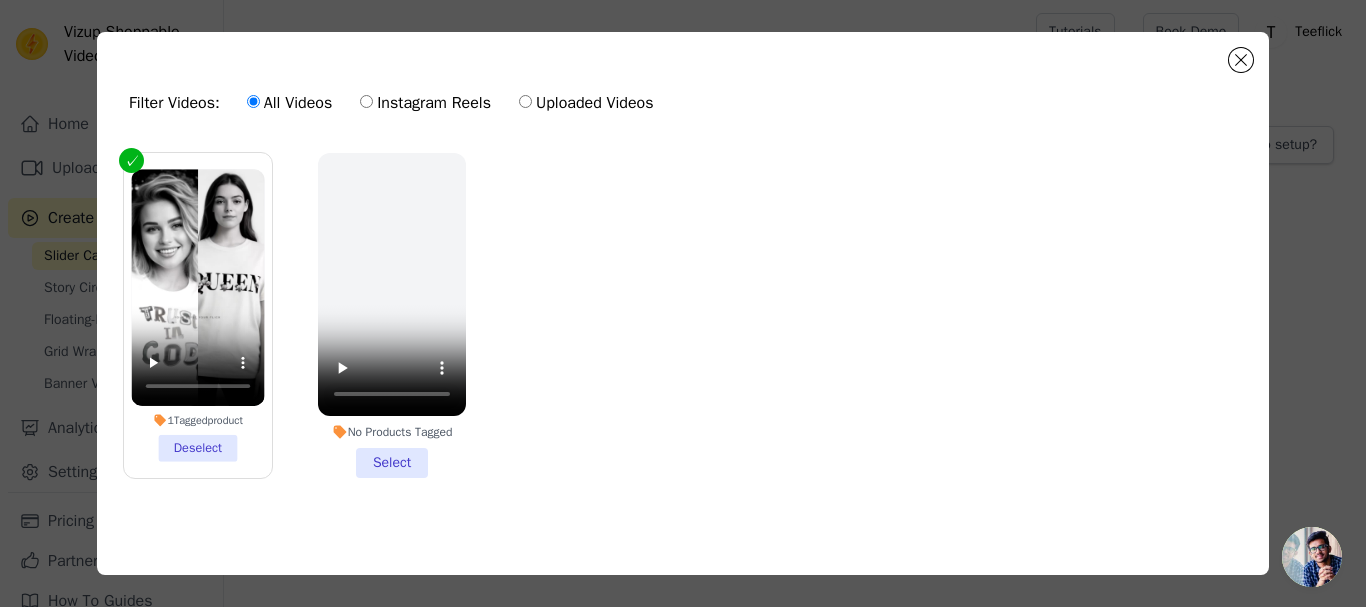 radio on "true" 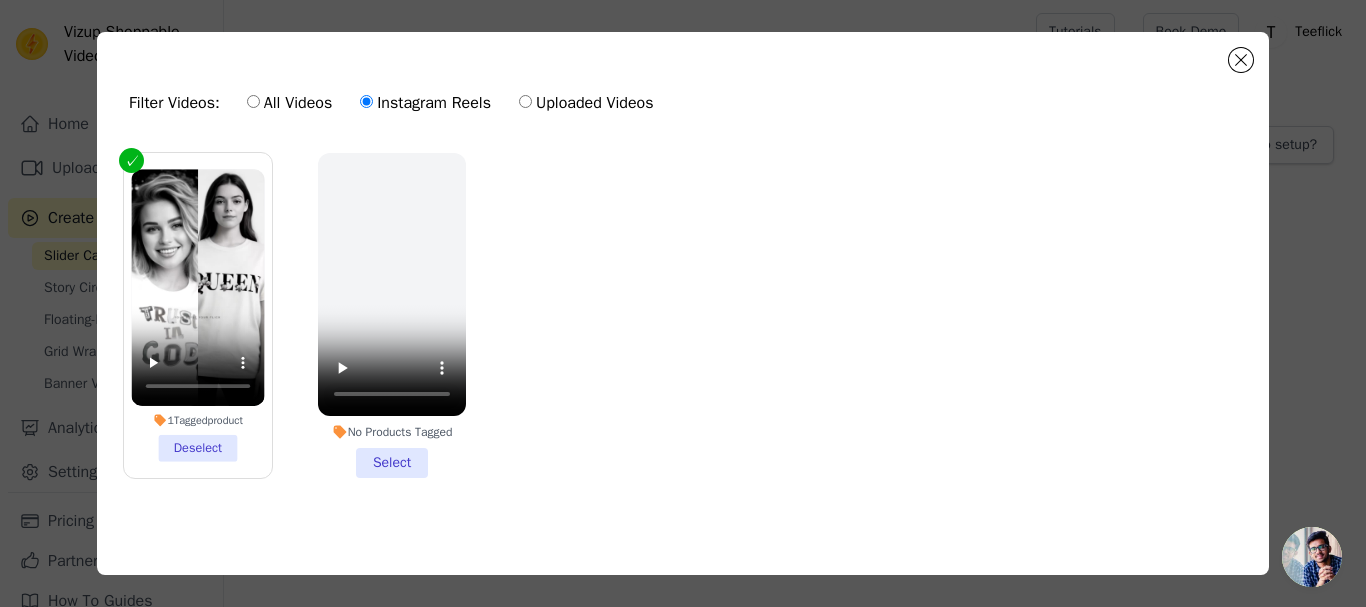 click on "Uploaded Videos" at bounding box center (525, 101) 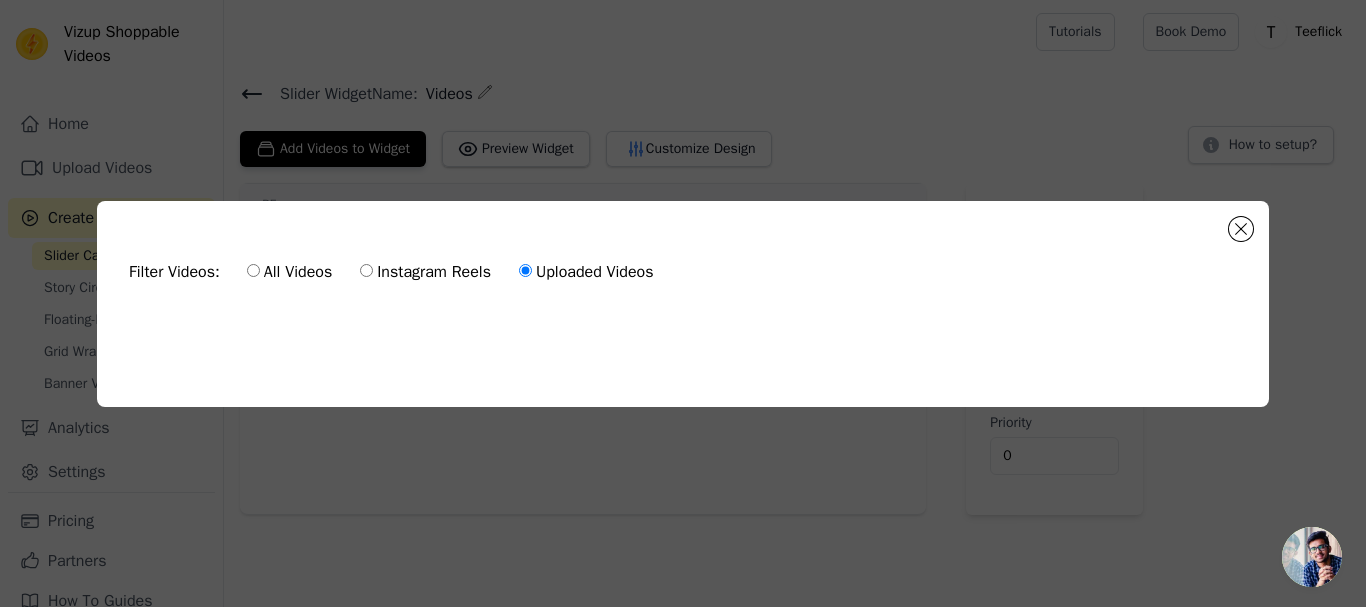 click on "Filter Videos:
All Videos
Instagram Reels
Uploaded Videos" at bounding box center (683, 272) 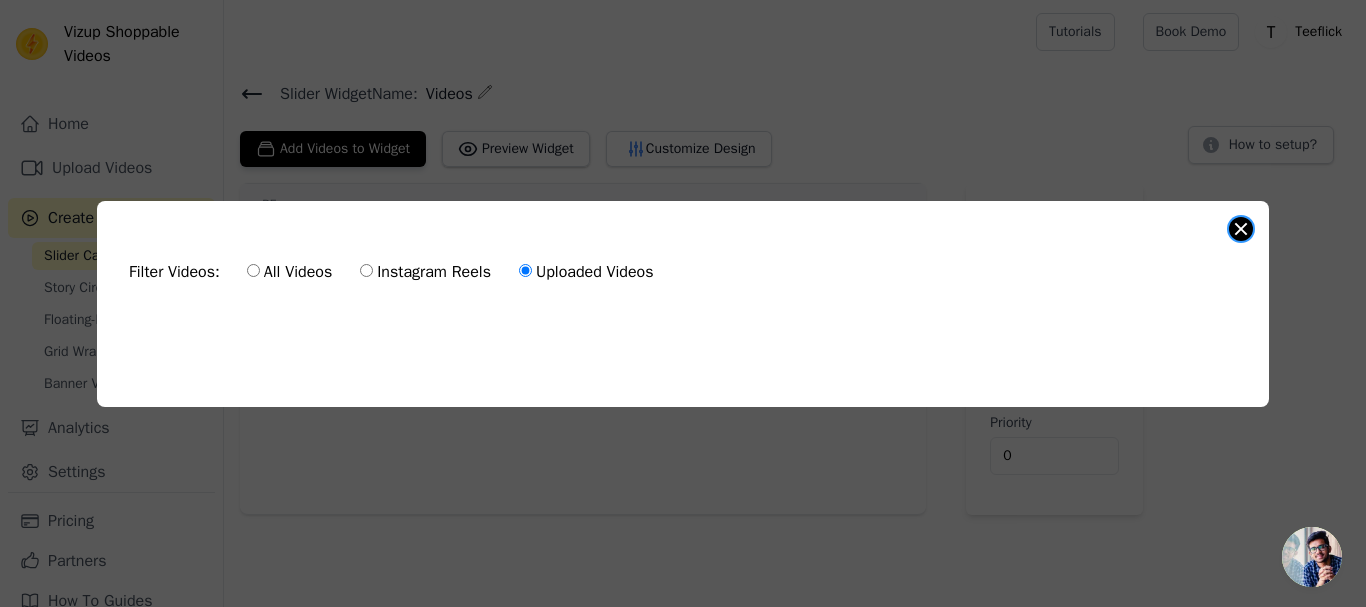 click at bounding box center [1241, 229] 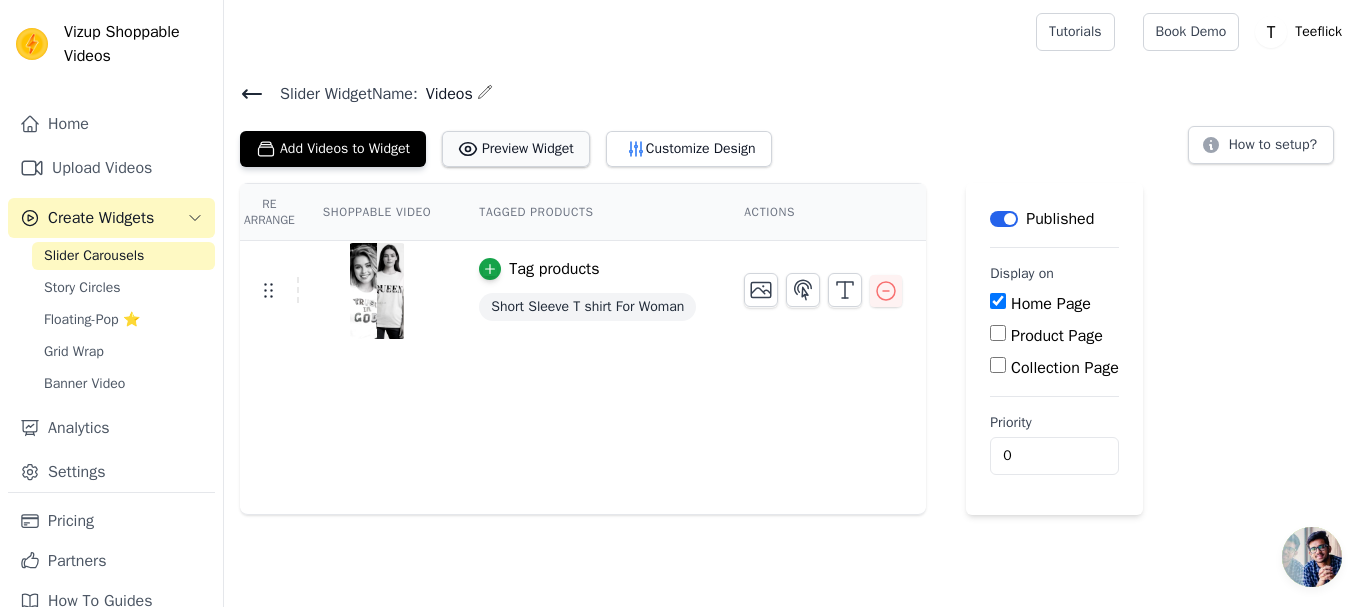 click on "Preview Widget" at bounding box center [516, 149] 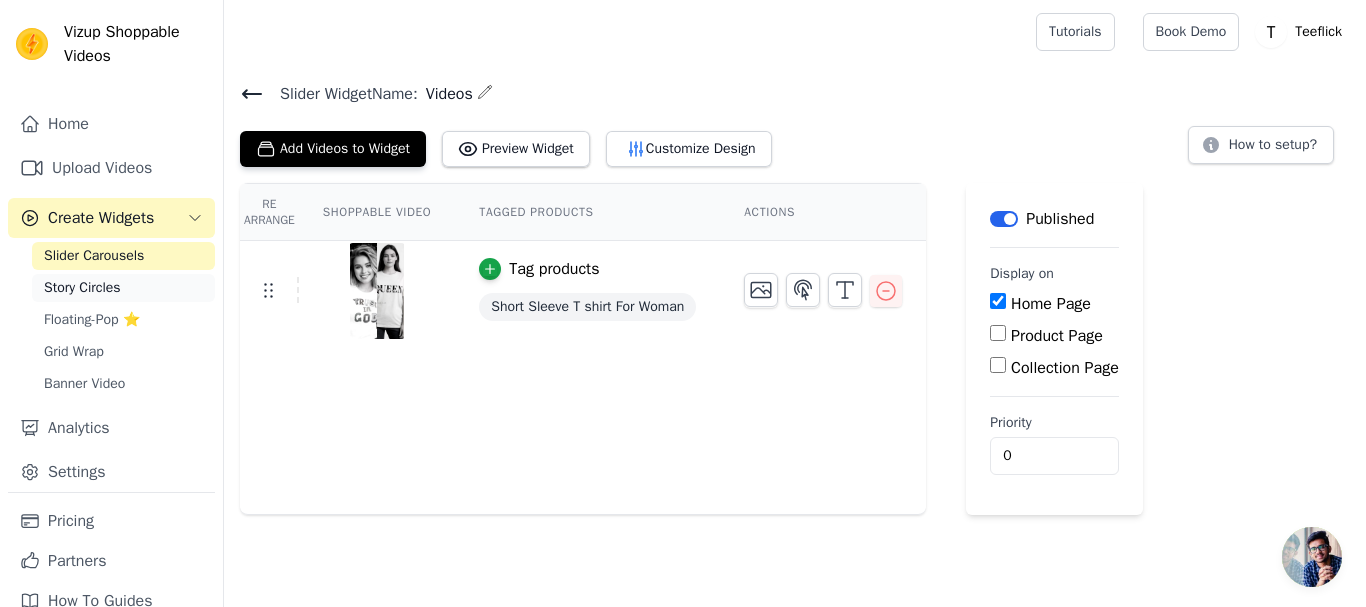 click on "Story Circles" at bounding box center [123, 288] 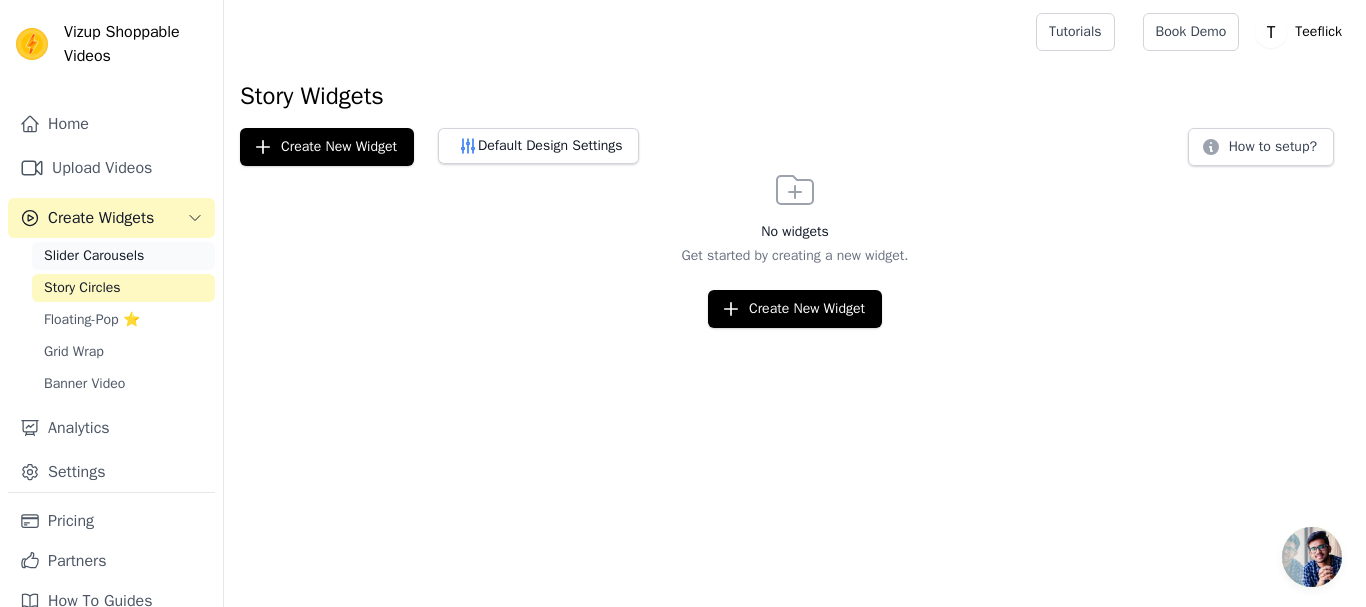 click on "Slider Carousels" at bounding box center (94, 256) 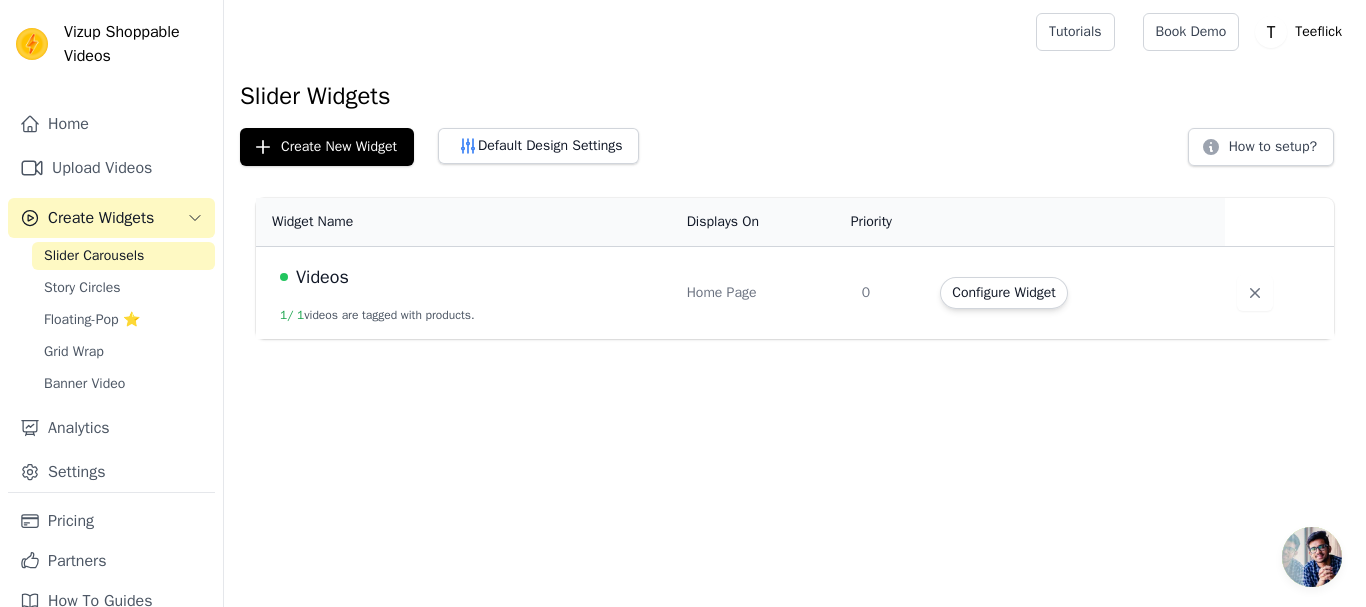 click 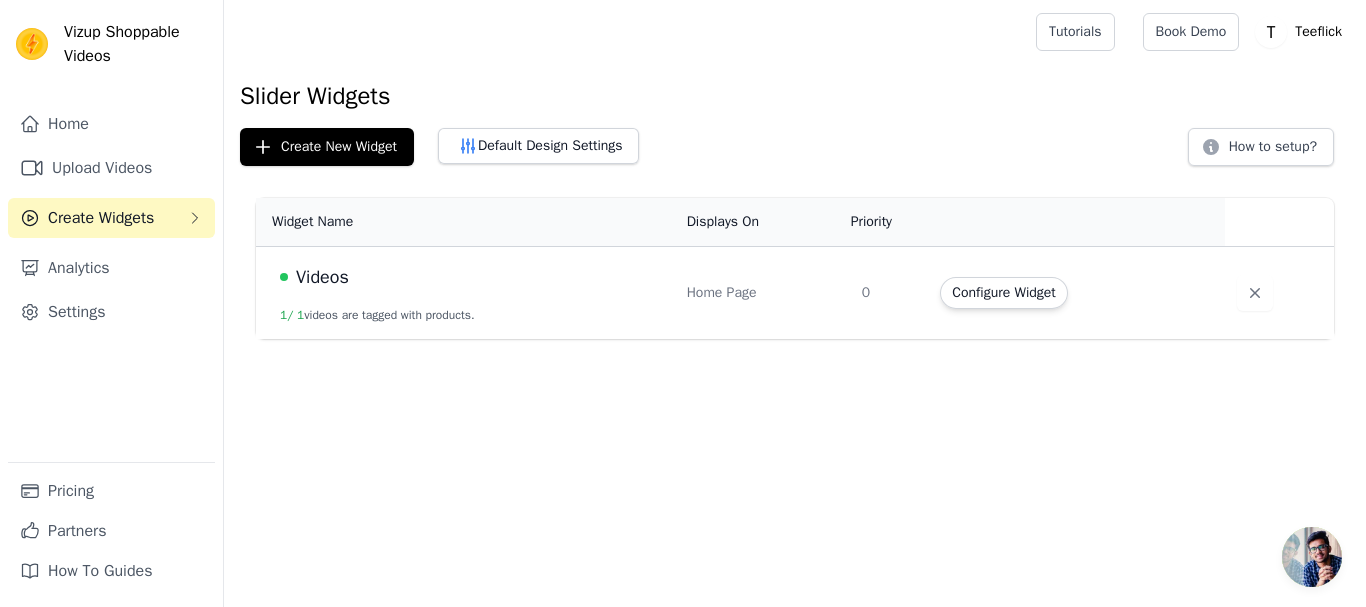 click on "Create Widgets" at bounding box center [111, 218] 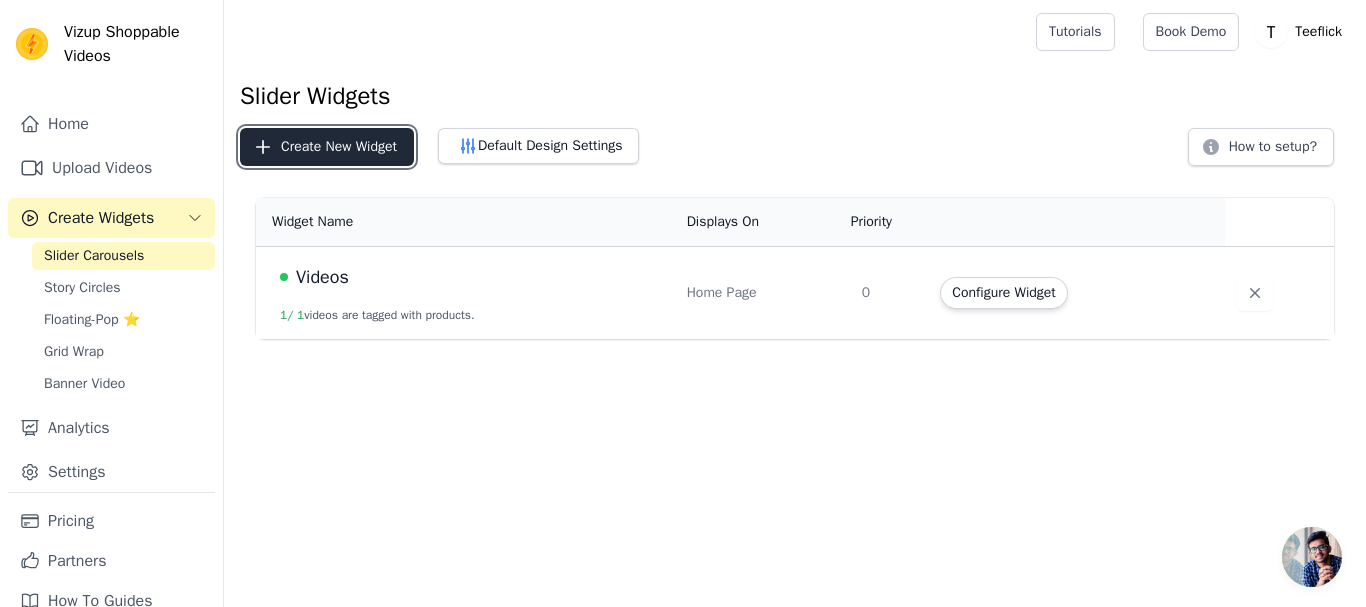 click on "Create New Widget" at bounding box center (327, 147) 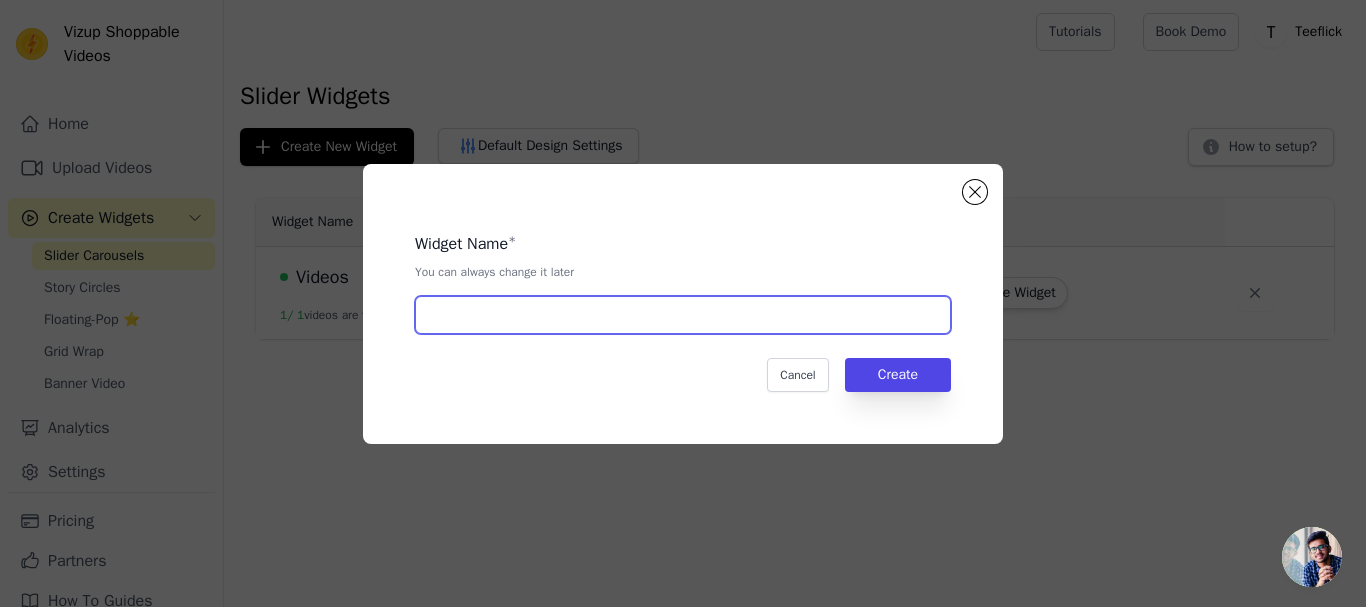 click at bounding box center [683, 315] 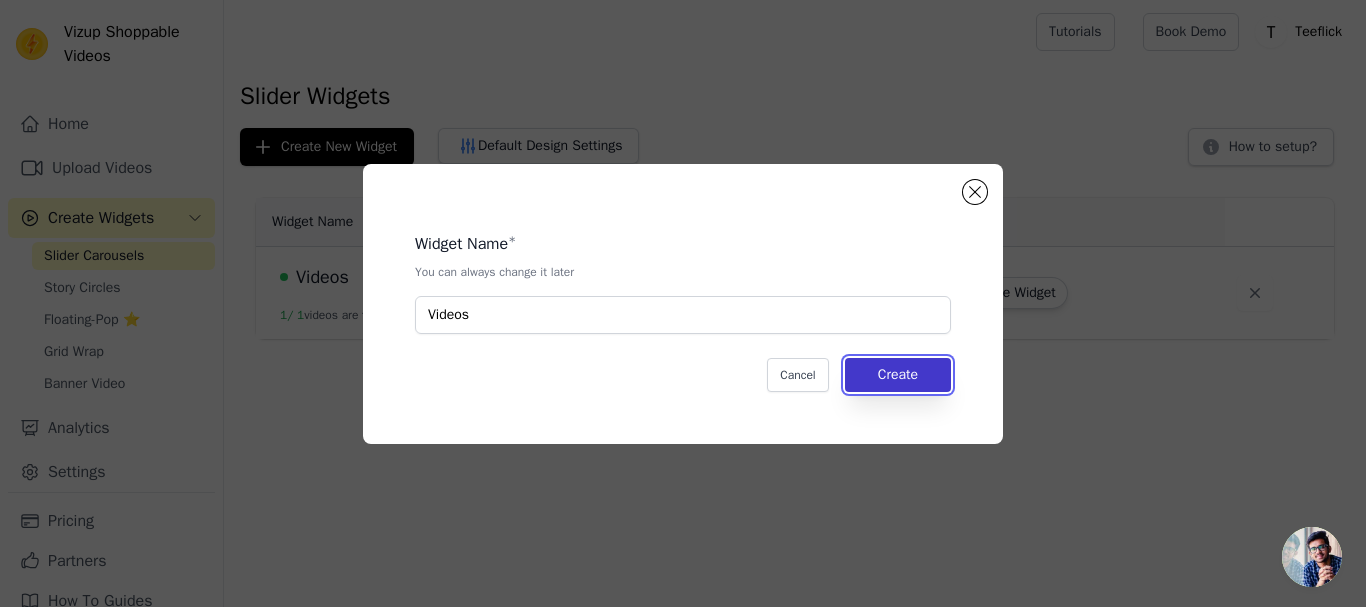 click on "Create" at bounding box center (898, 375) 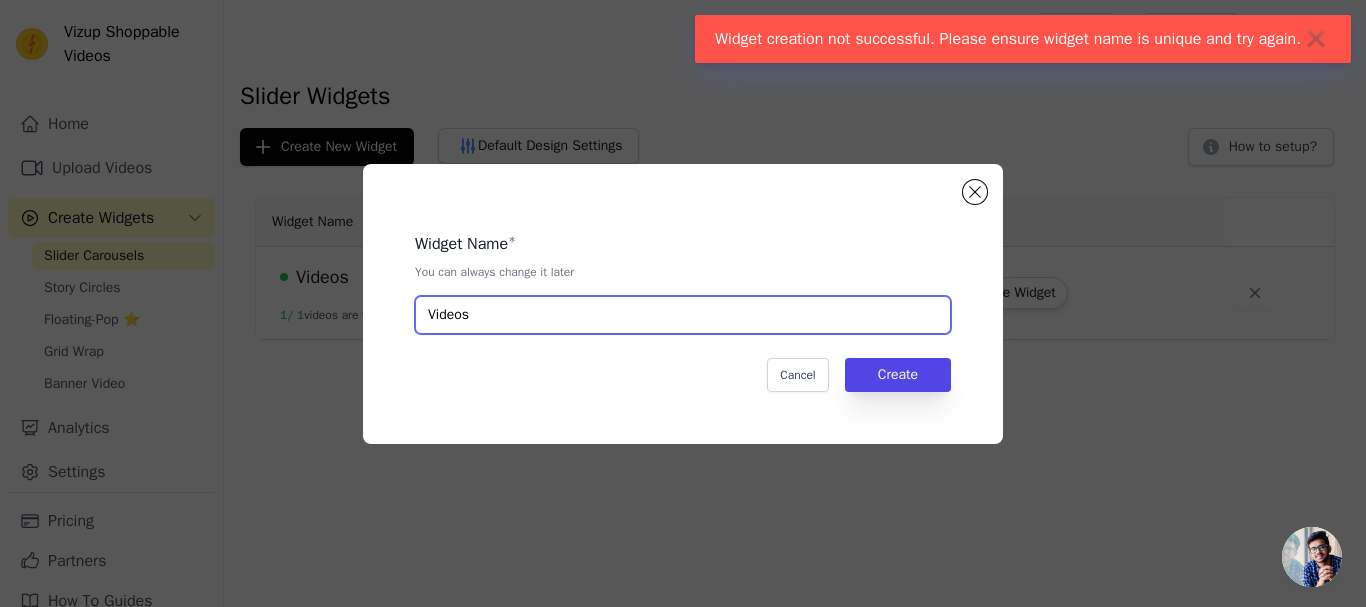 click on "Videos" at bounding box center [683, 315] 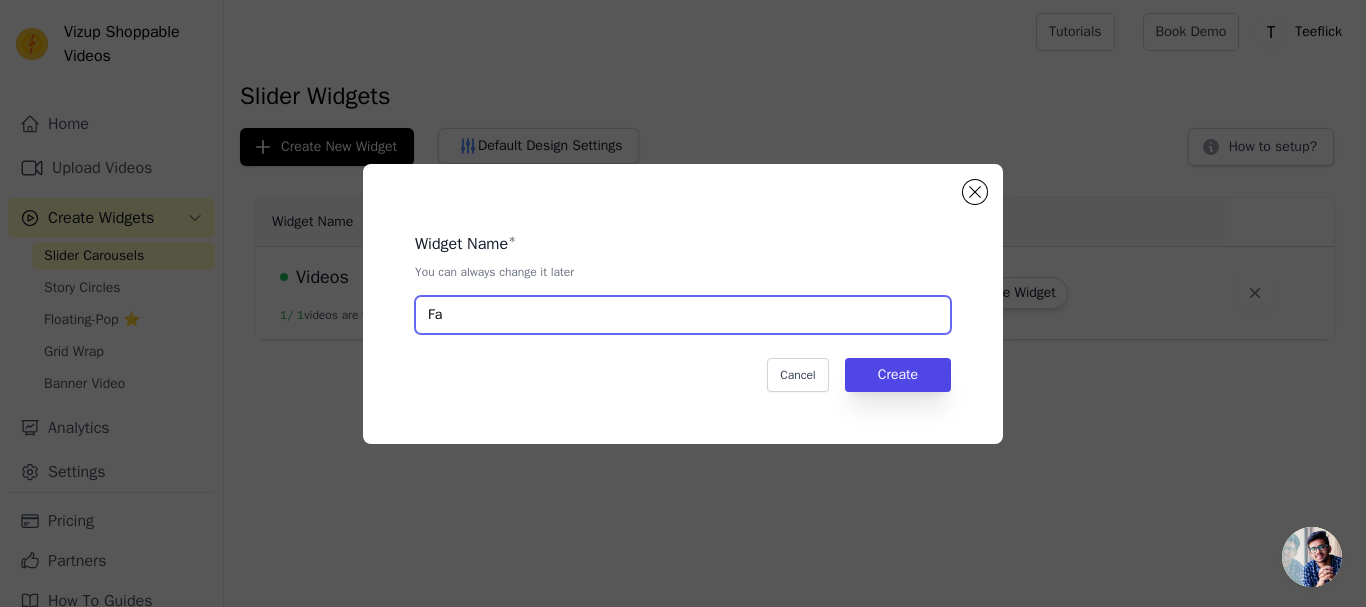 type on "F" 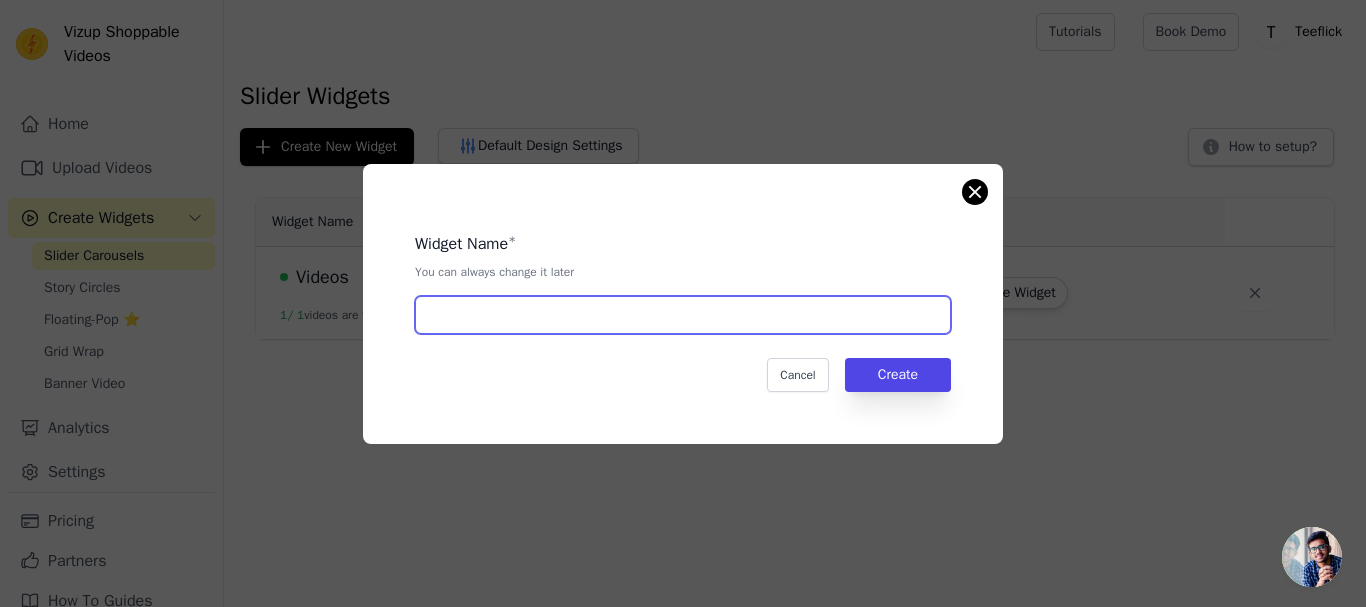 type 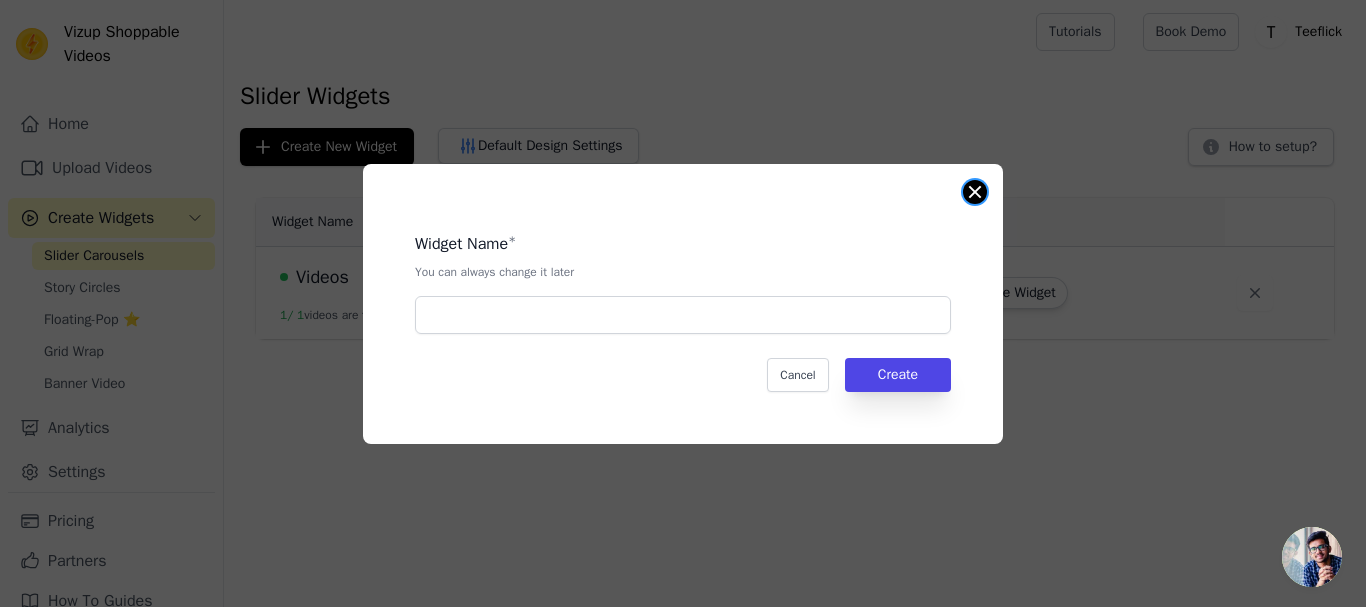 click at bounding box center (975, 192) 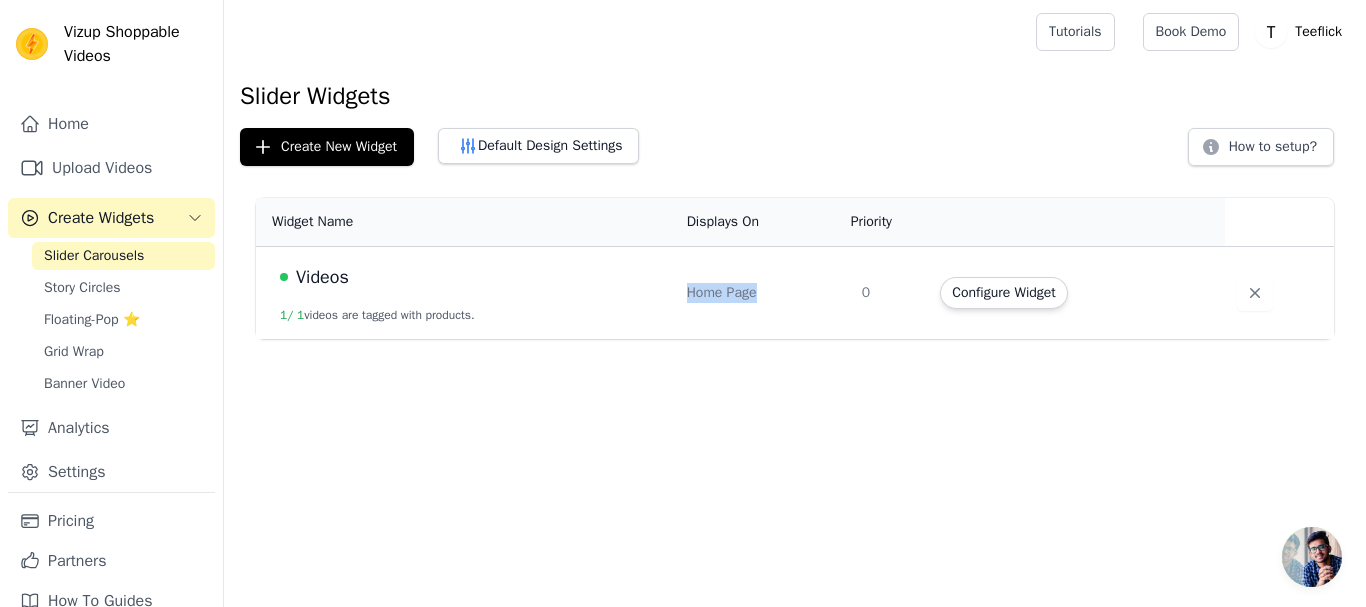 drag, startPoint x: 738, startPoint y: 305, endPoint x: 751, endPoint y: 305, distance: 13 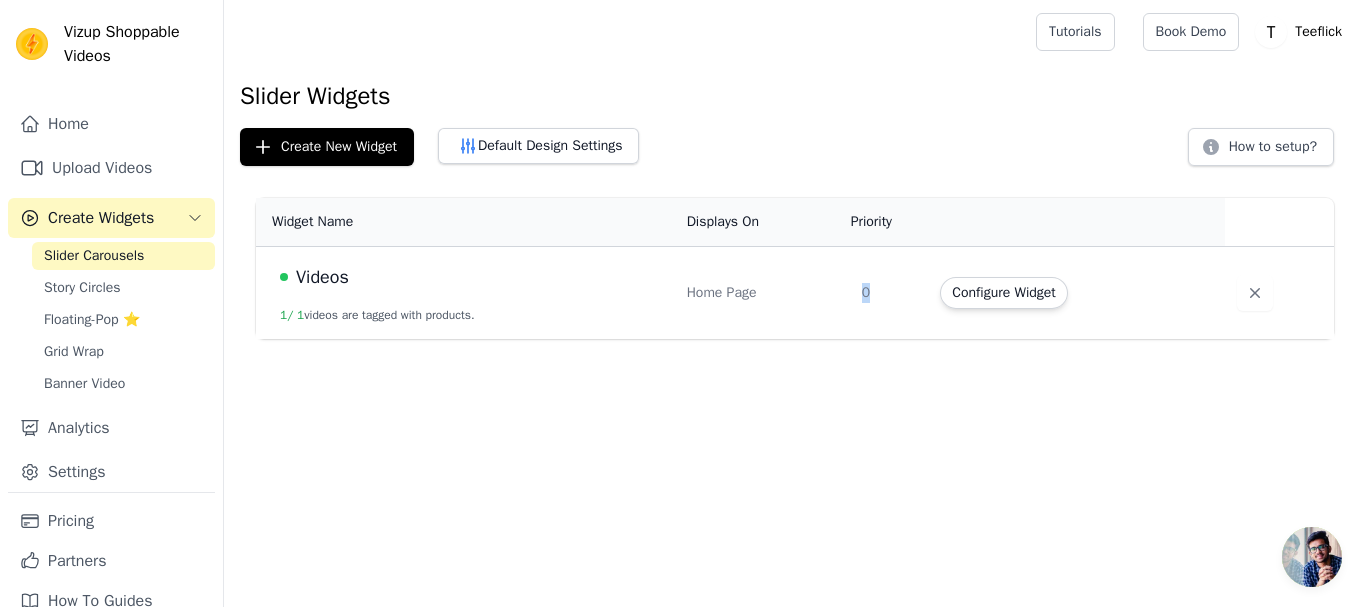 drag, startPoint x: 851, startPoint y: 297, endPoint x: 868, endPoint y: 297, distance: 17 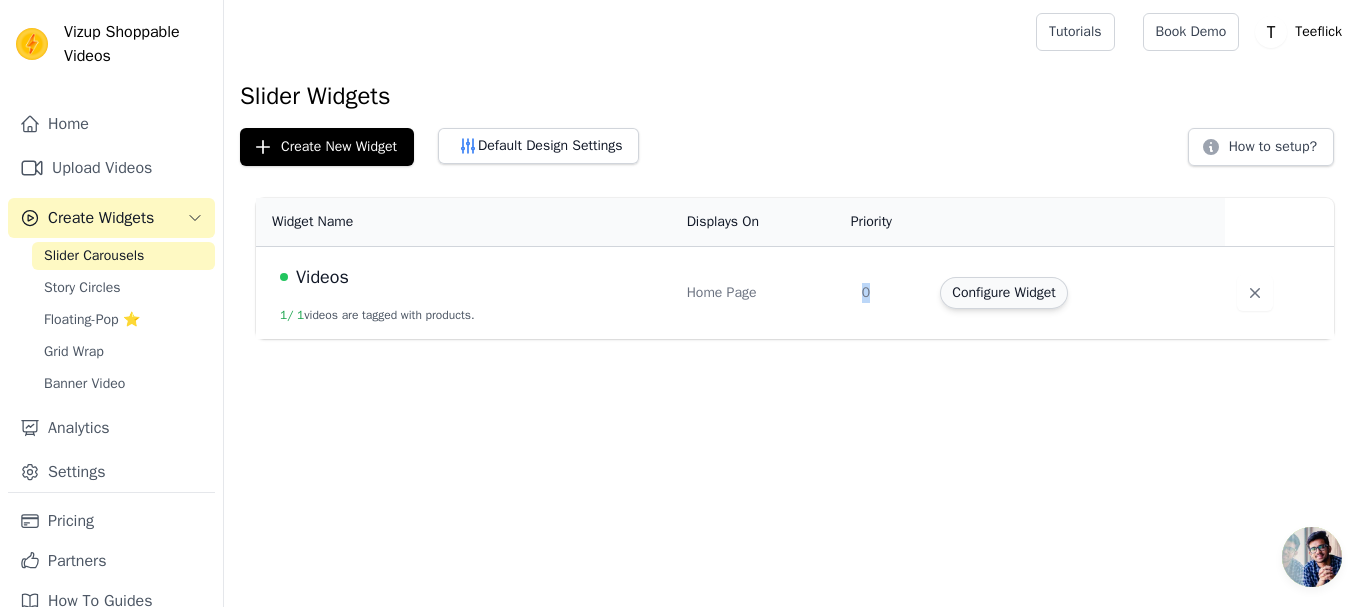 click on "Configure Widget" at bounding box center [1003, 293] 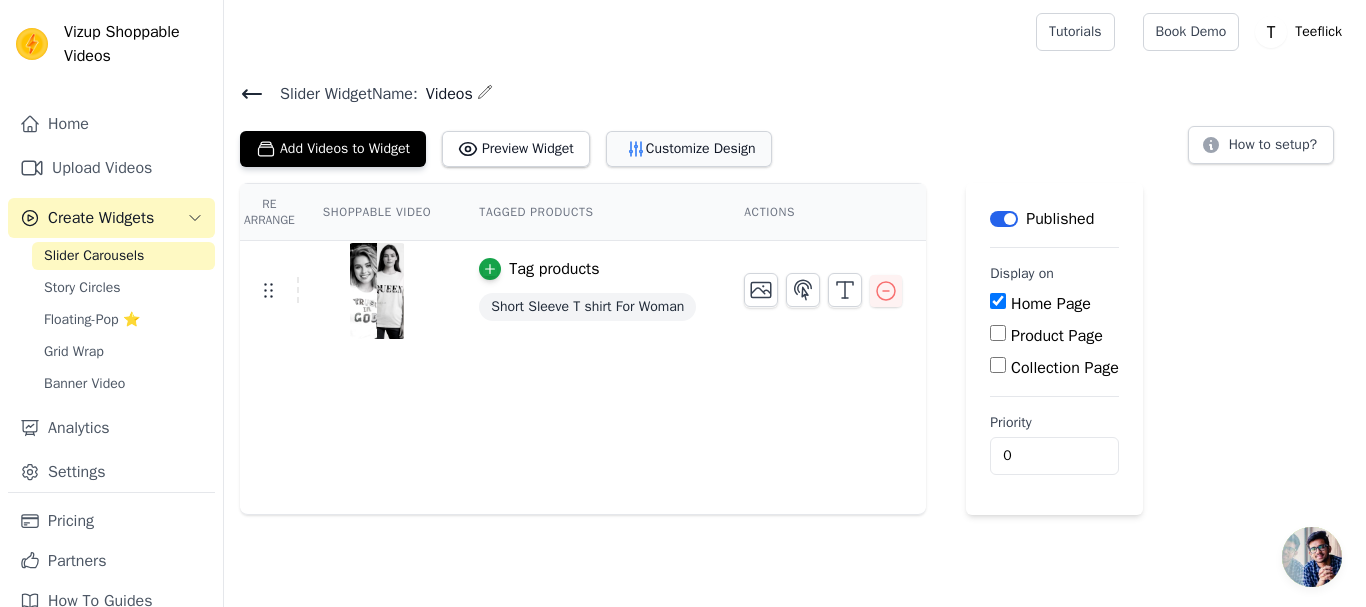click on "Customize Design" at bounding box center (689, 149) 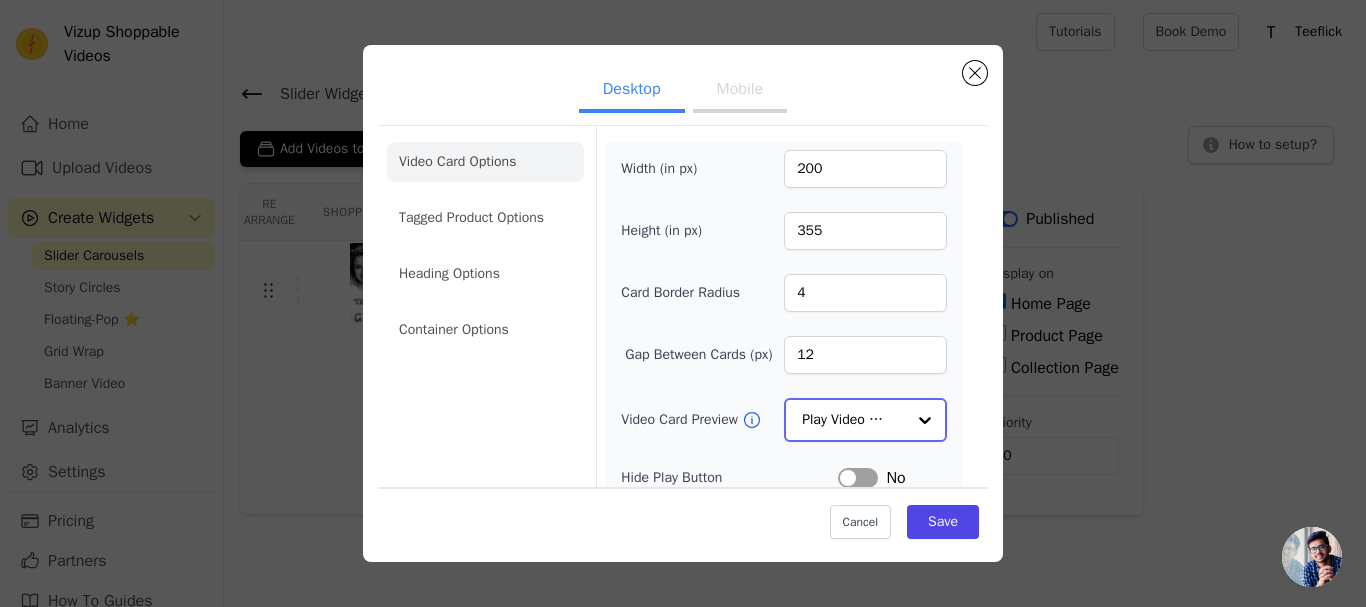 click on "Video Card Preview" 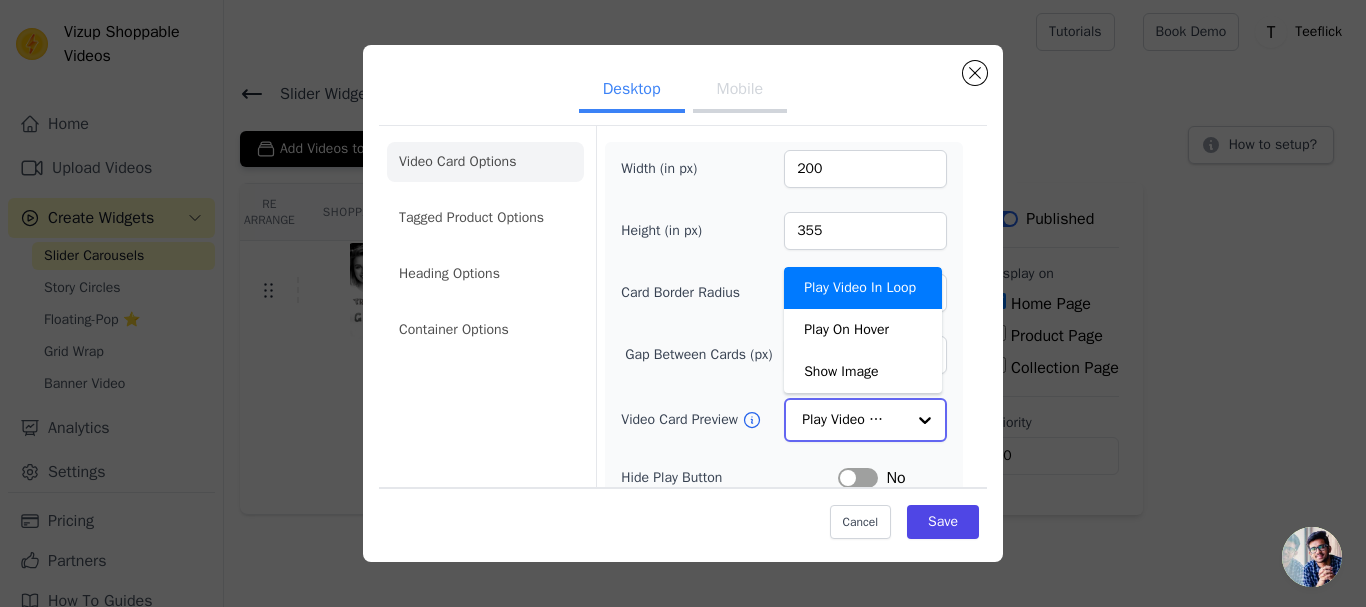 click on "Video Card Preview" 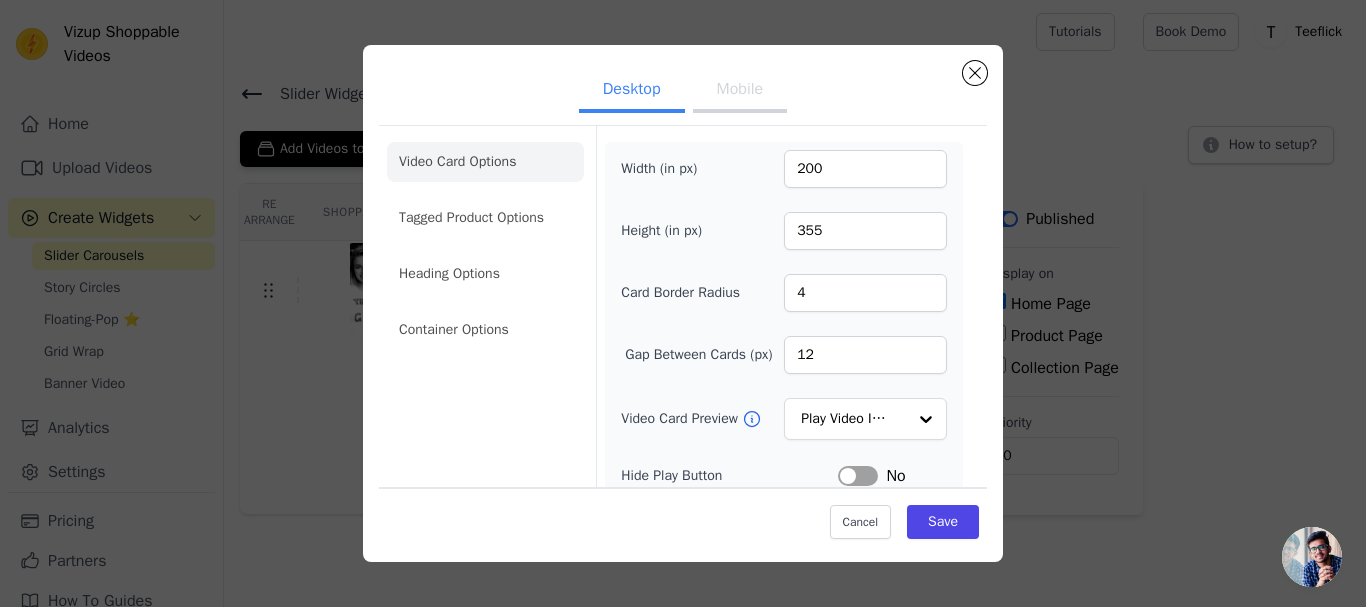 click on "Mobile" at bounding box center (740, 91) 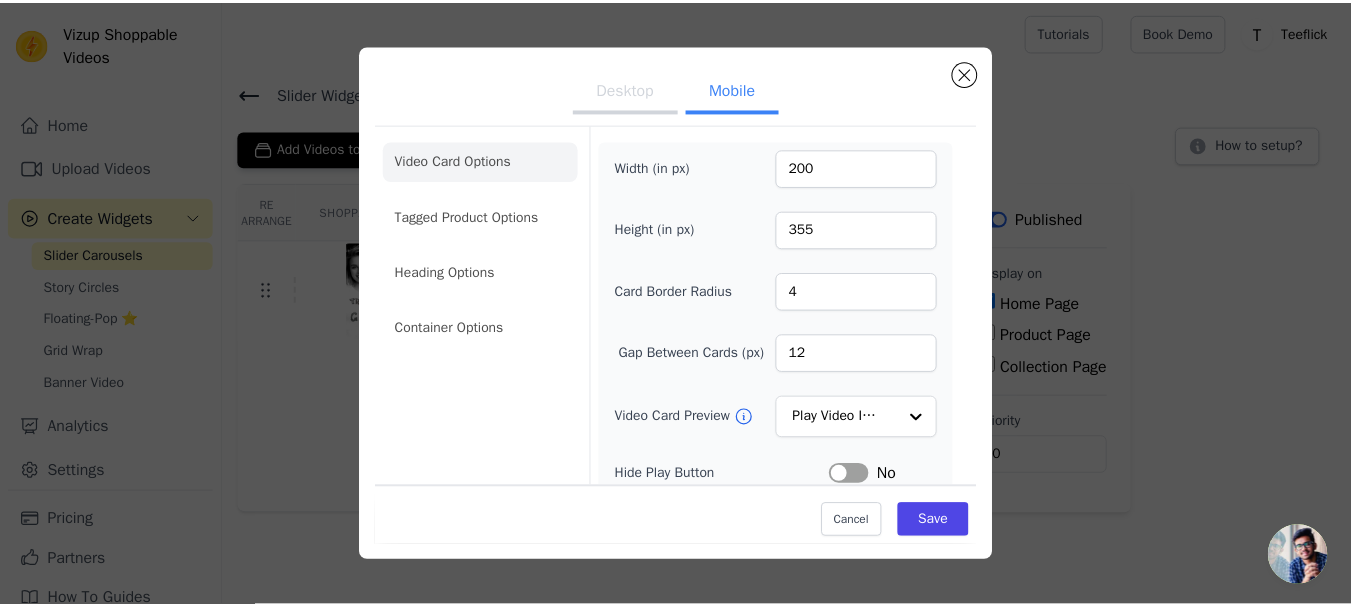 scroll, scrollTop: 0, scrollLeft: 0, axis: both 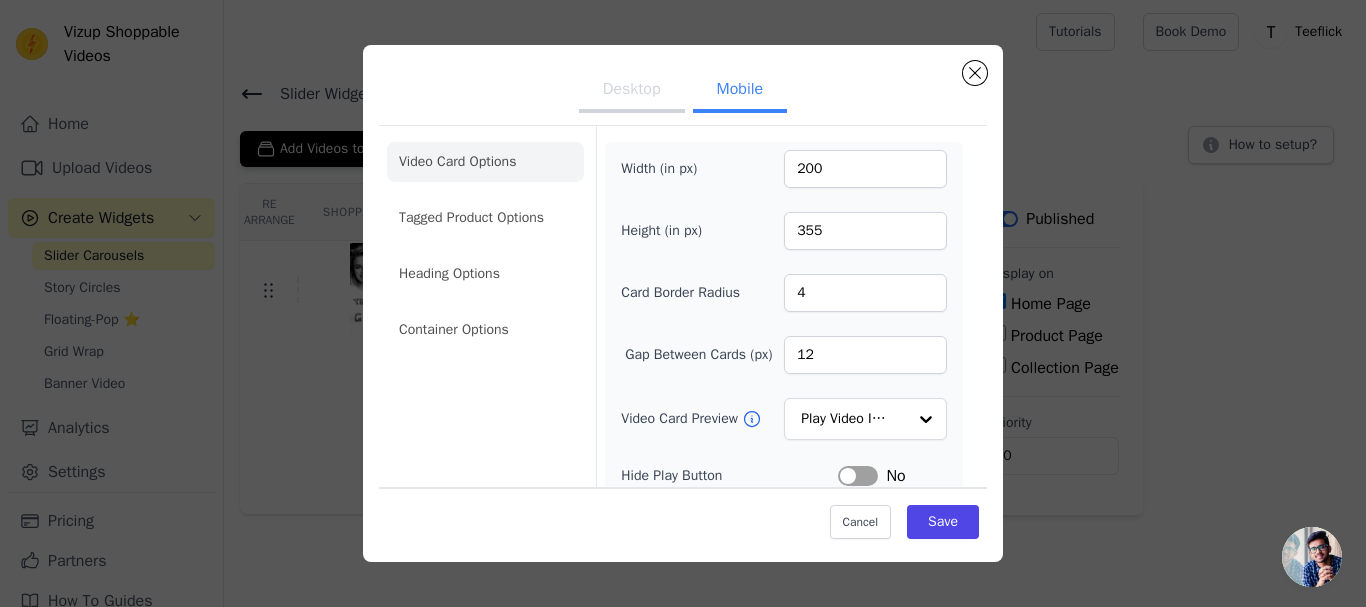 click on "Desktop" at bounding box center [632, 91] 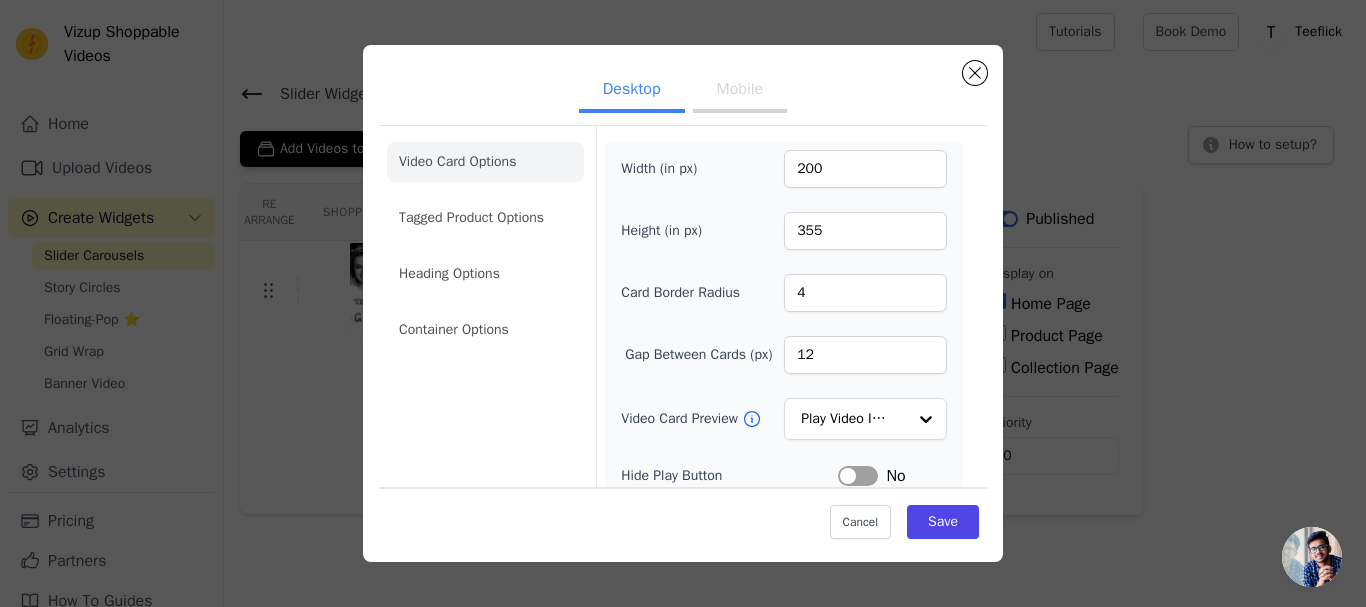 click on "Mobile" at bounding box center (740, 91) 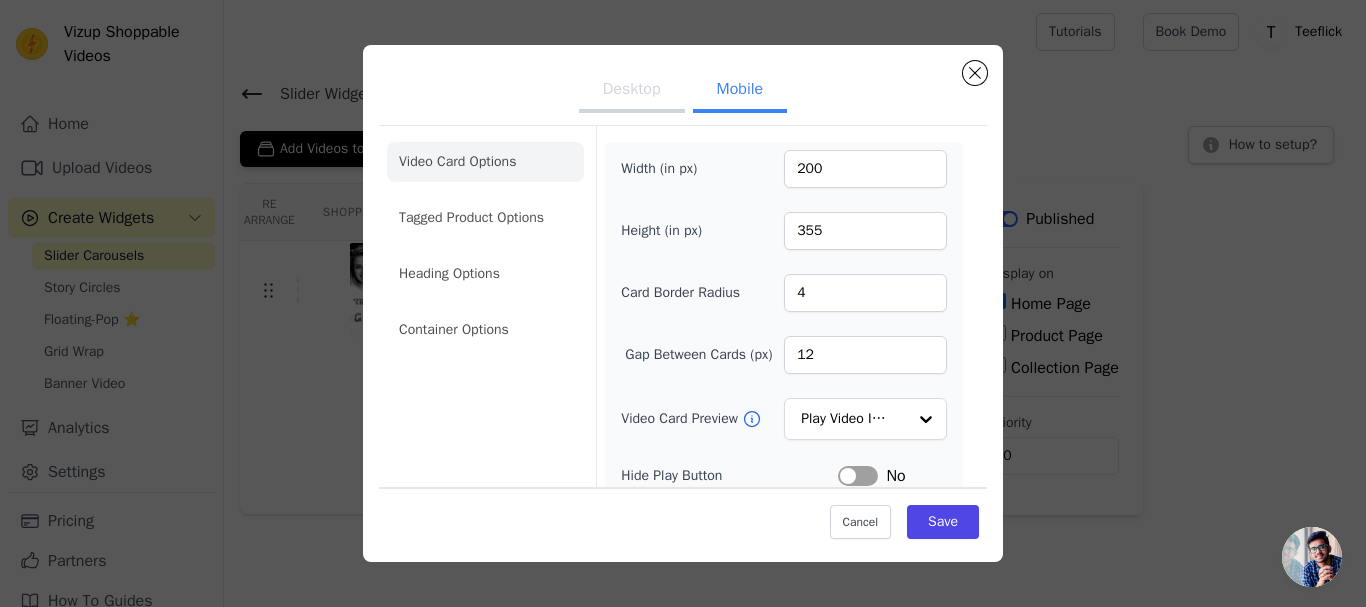click on "Desktop" at bounding box center [632, 91] 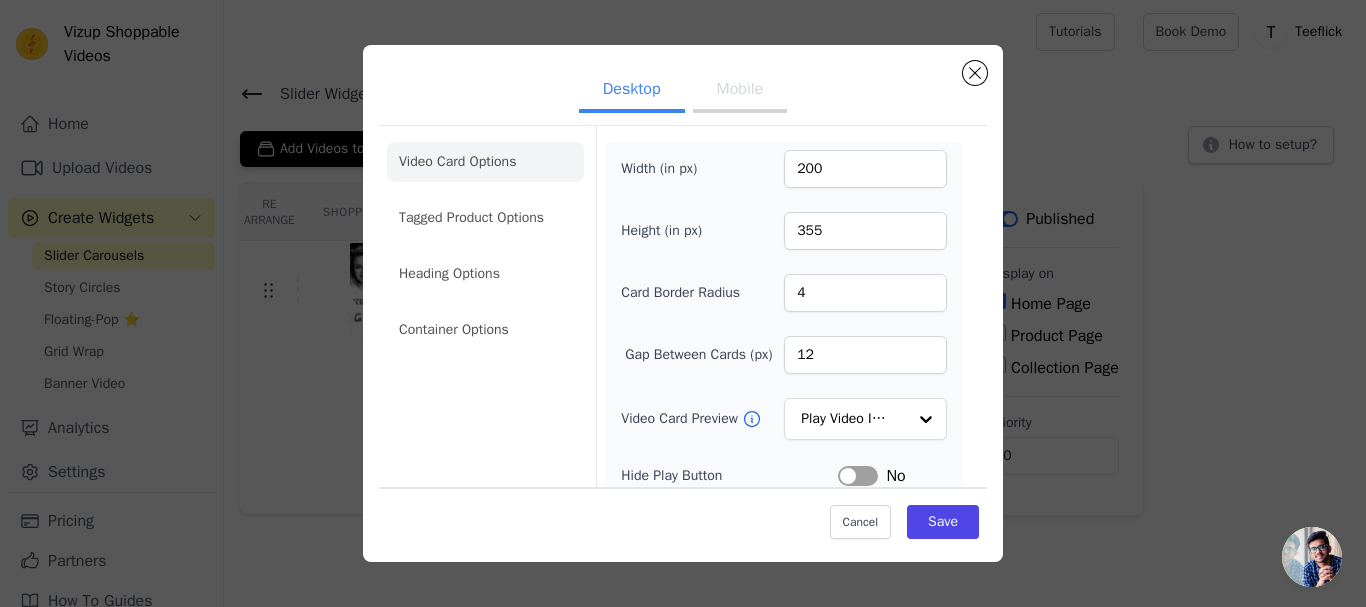 click on "Mobile" at bounding box center (740, 91) 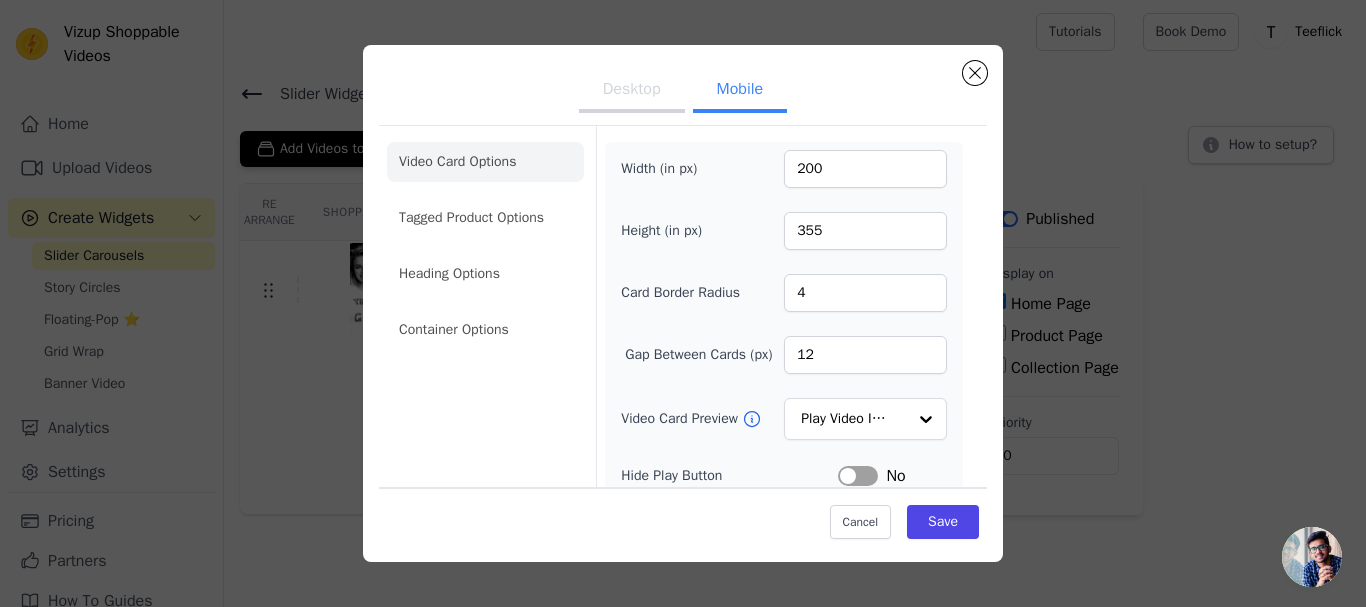 click on "Desktop" at bounding box center (632, 91) 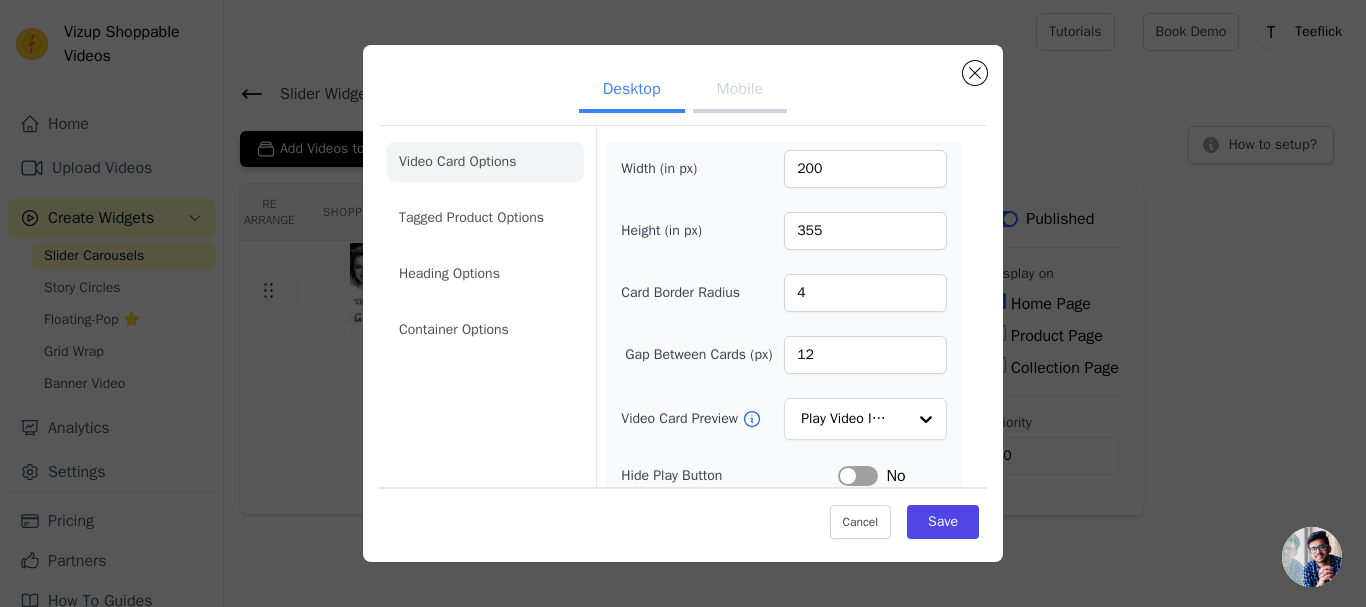 click on "Mobile" at bounding box center [740, 91] 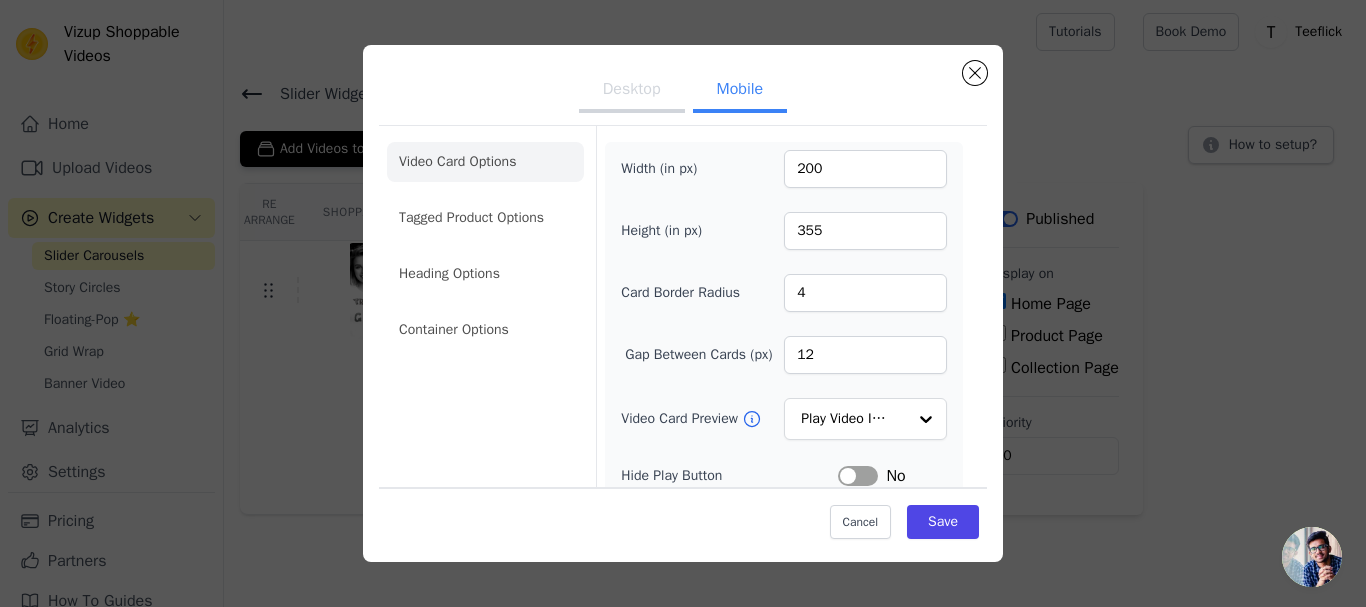 click on "Desktop" at bounding box center (632, 91) 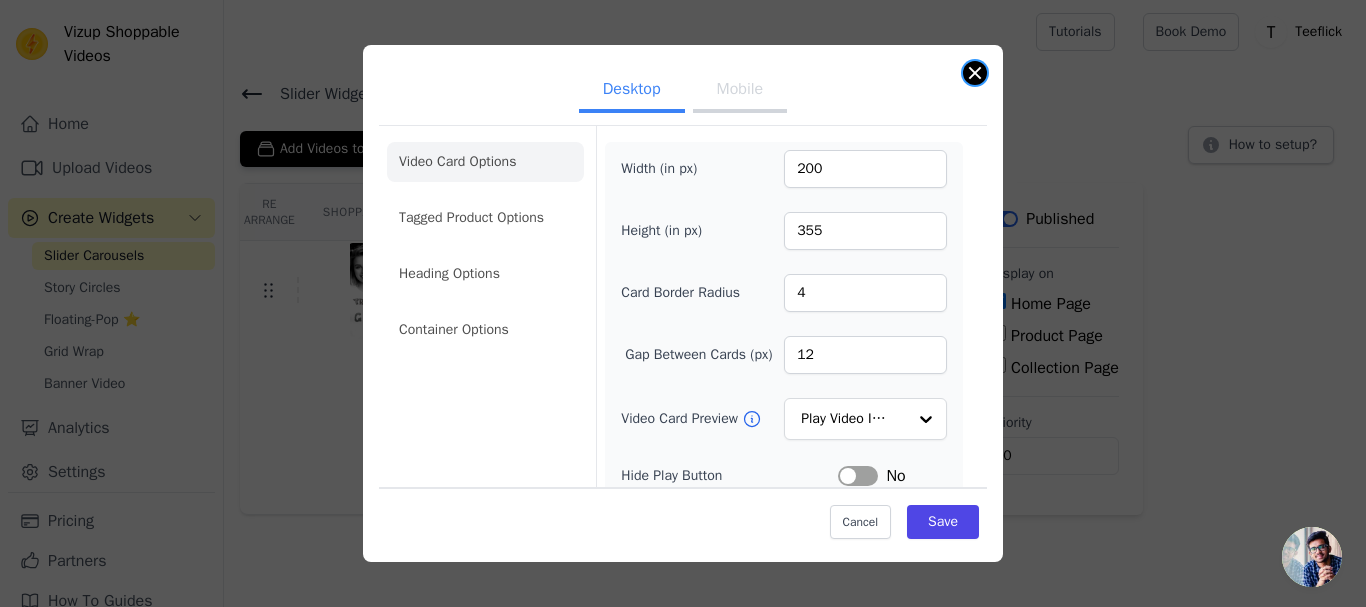 click at bounding box center (975, 73) 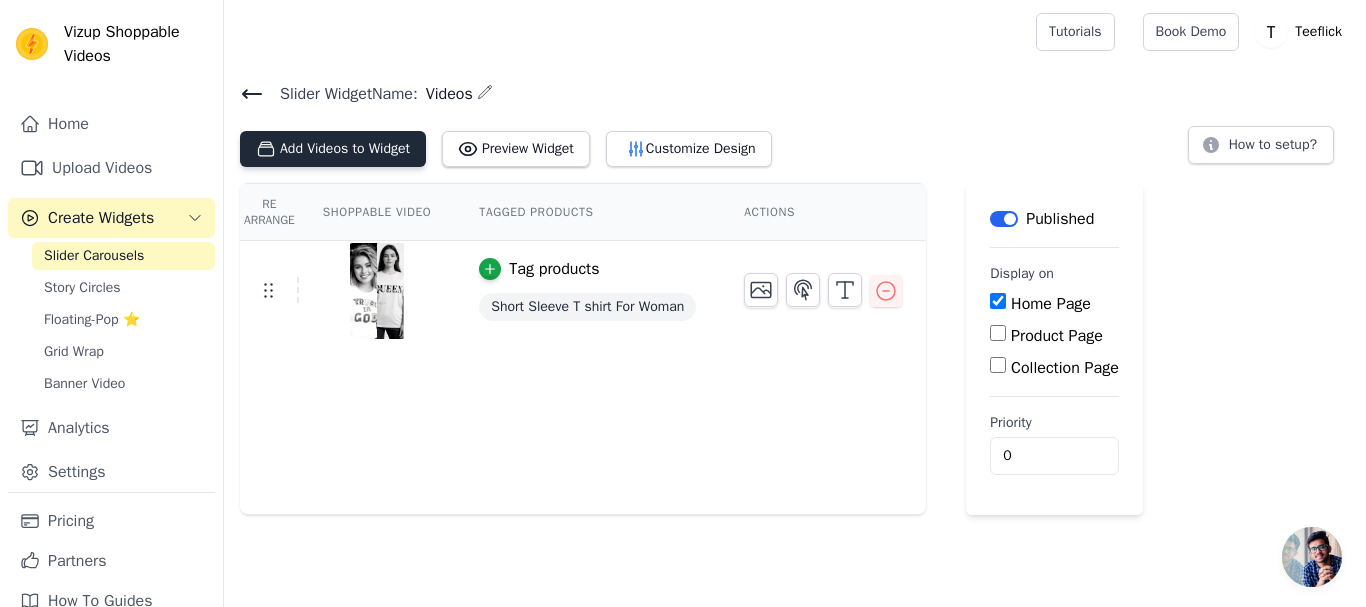 click on "Add Videos to Widget" at bounding box center [333, 149] 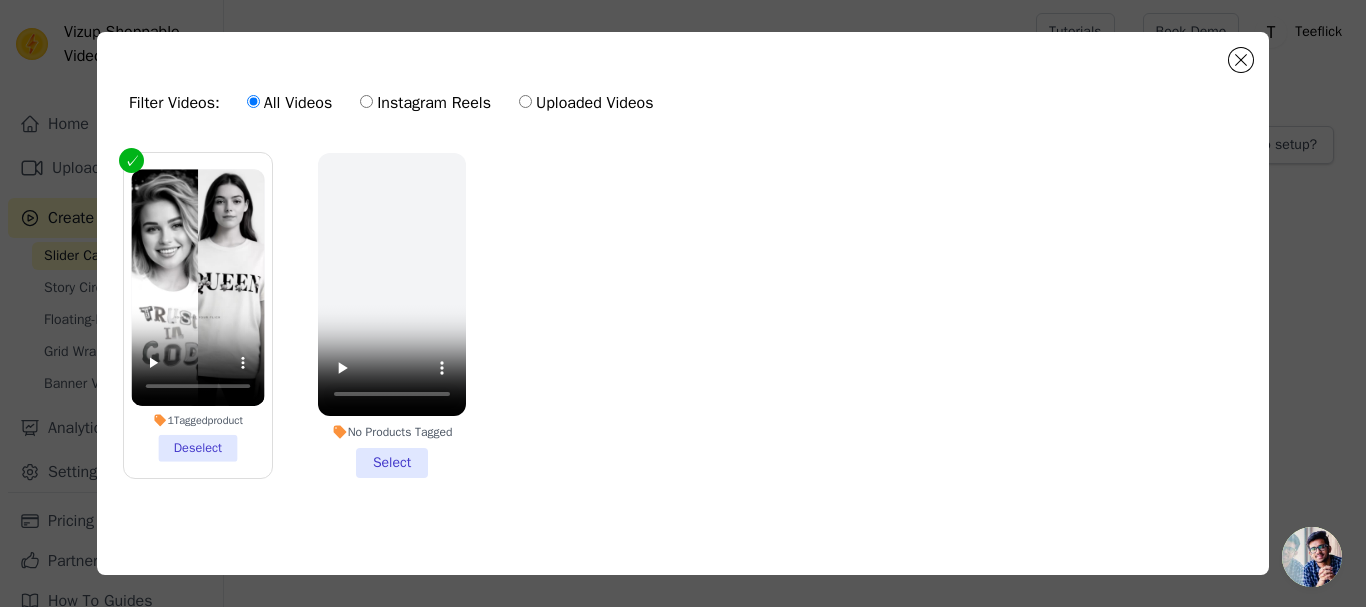 click on "Instagram Reels" at bounding box center [366, 101] 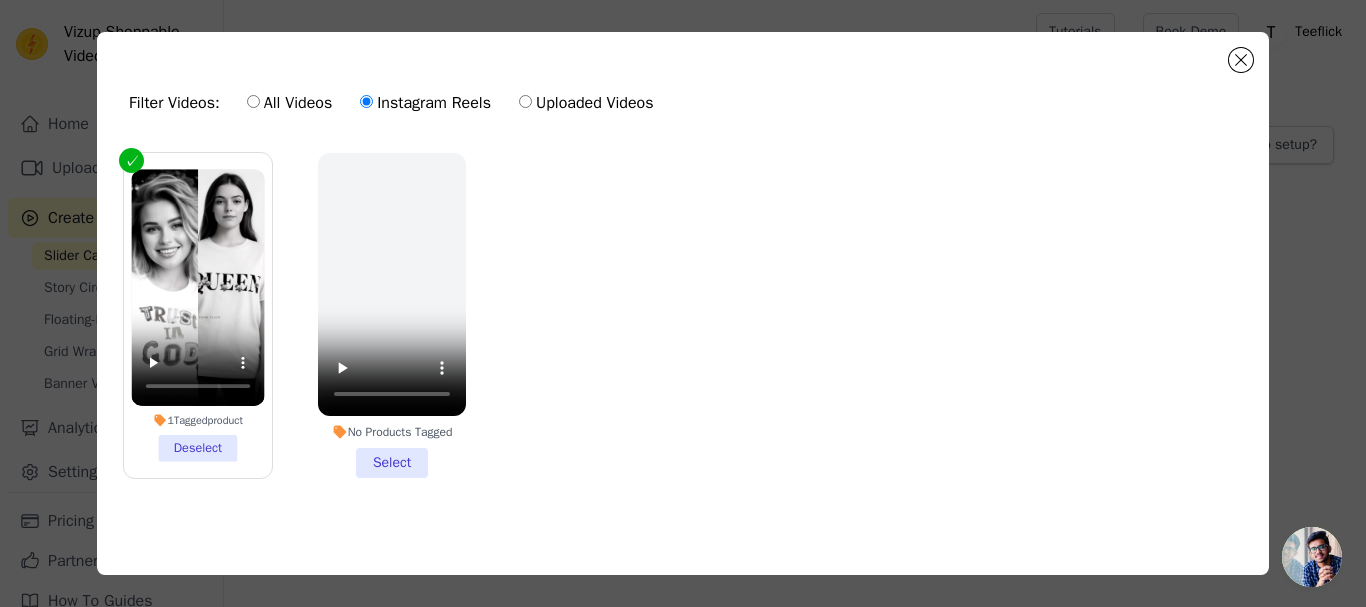 click on "All Videos" at bounding box center (253, 101) 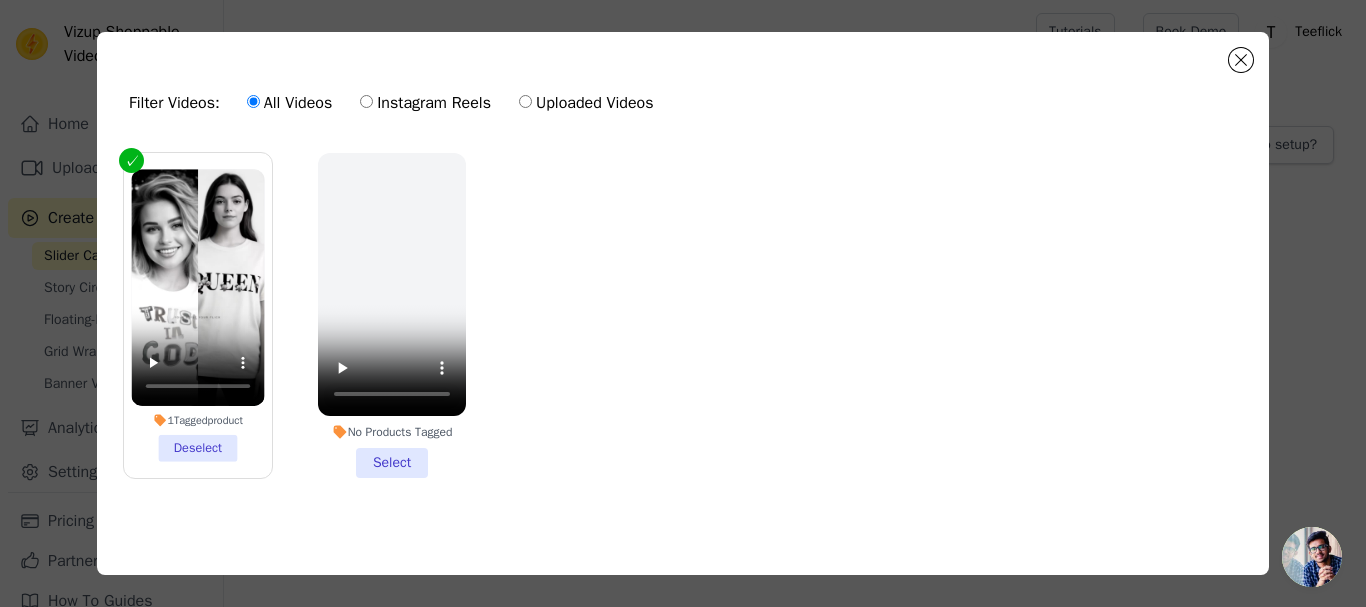 click on "1  Tagged  product     Deselect
No Products Tagged     Select" at bounding box center [683, 331] 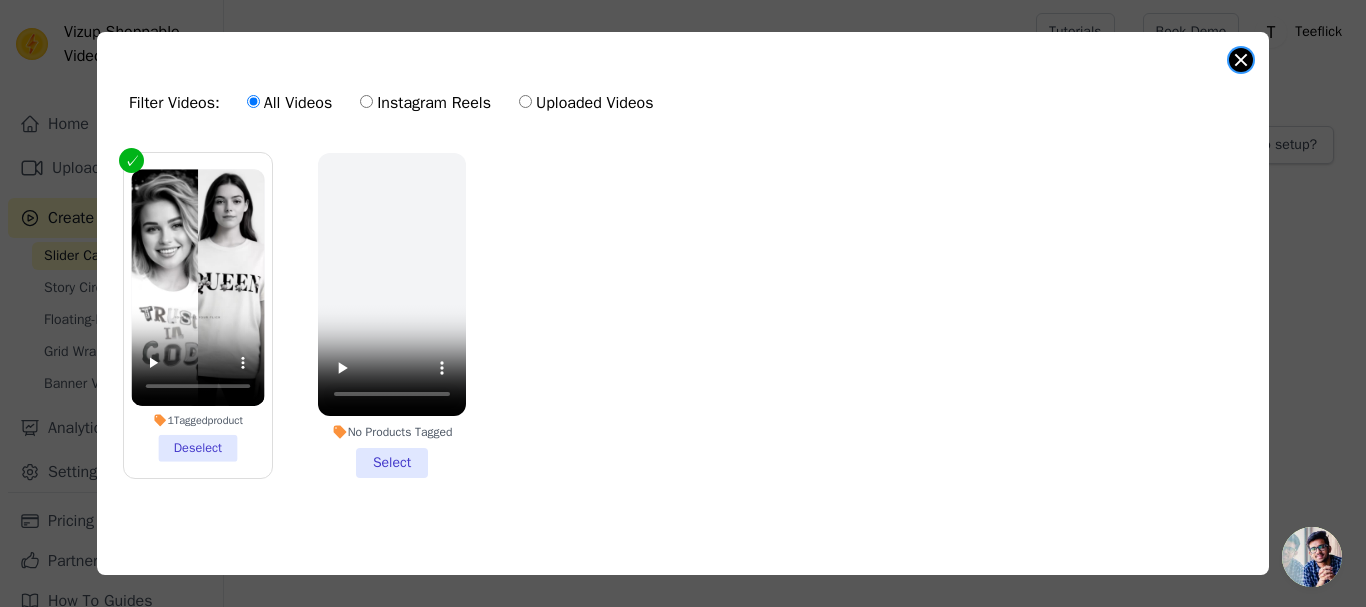 click at bounding box center (1241, 60) 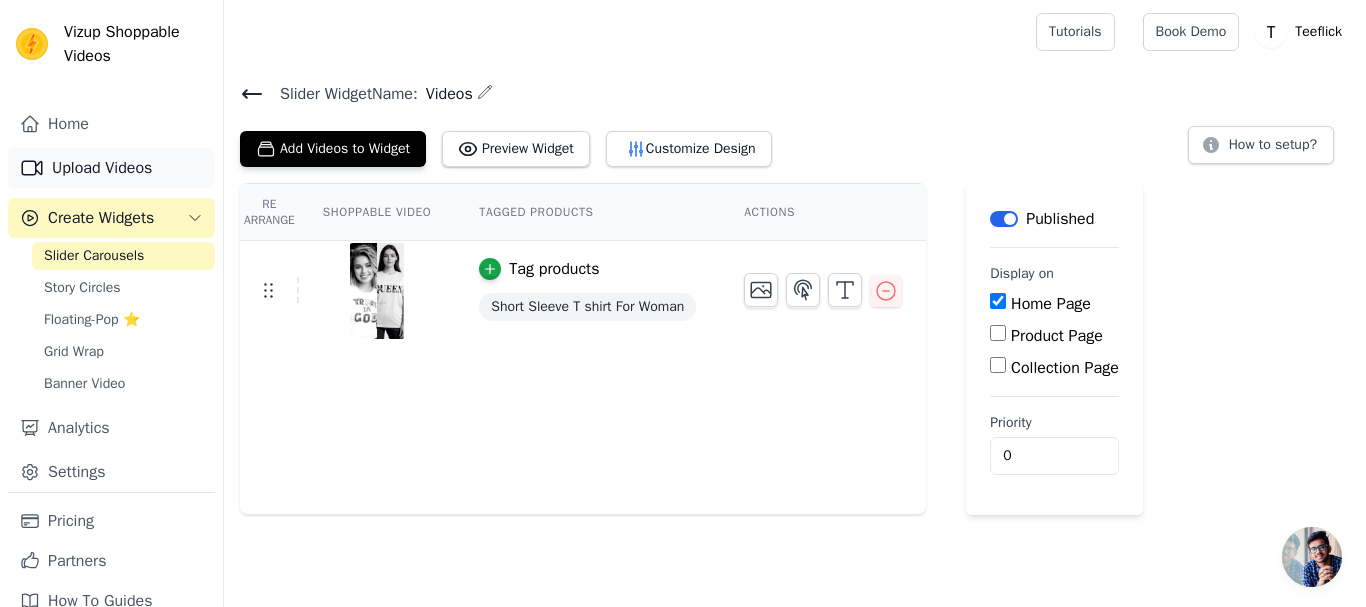 click on "Upload Videos" at bounding box center (111, 168) 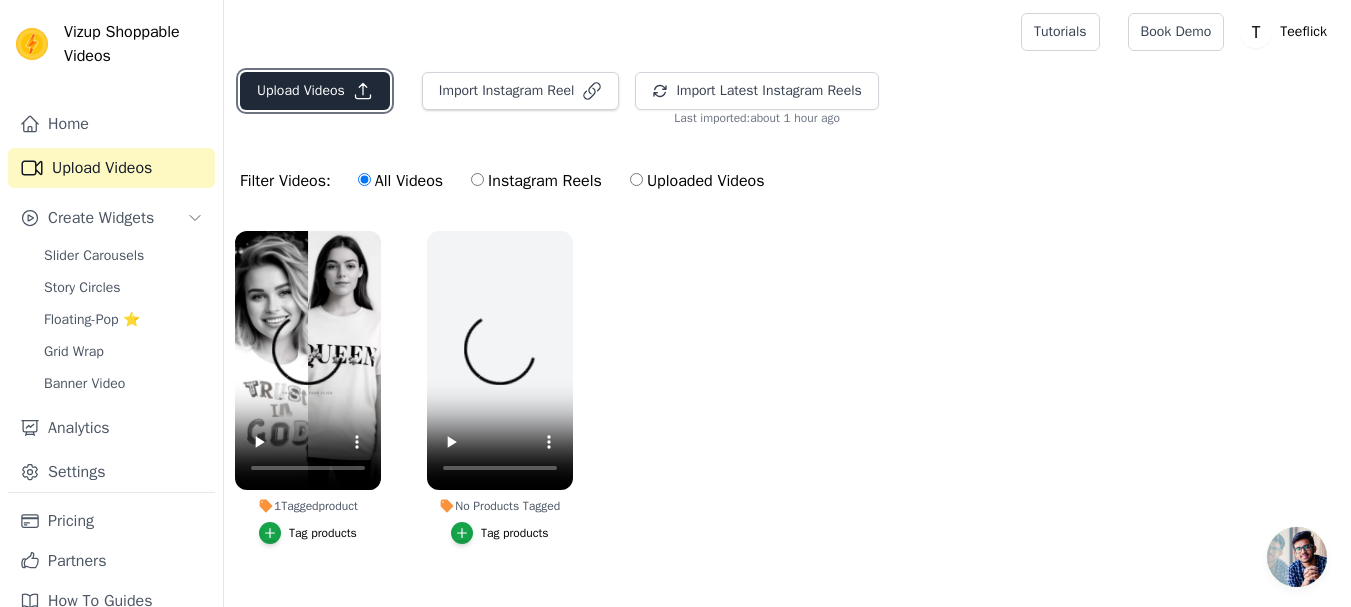 click on "Upload Videos" at bounding box center (315, 91) 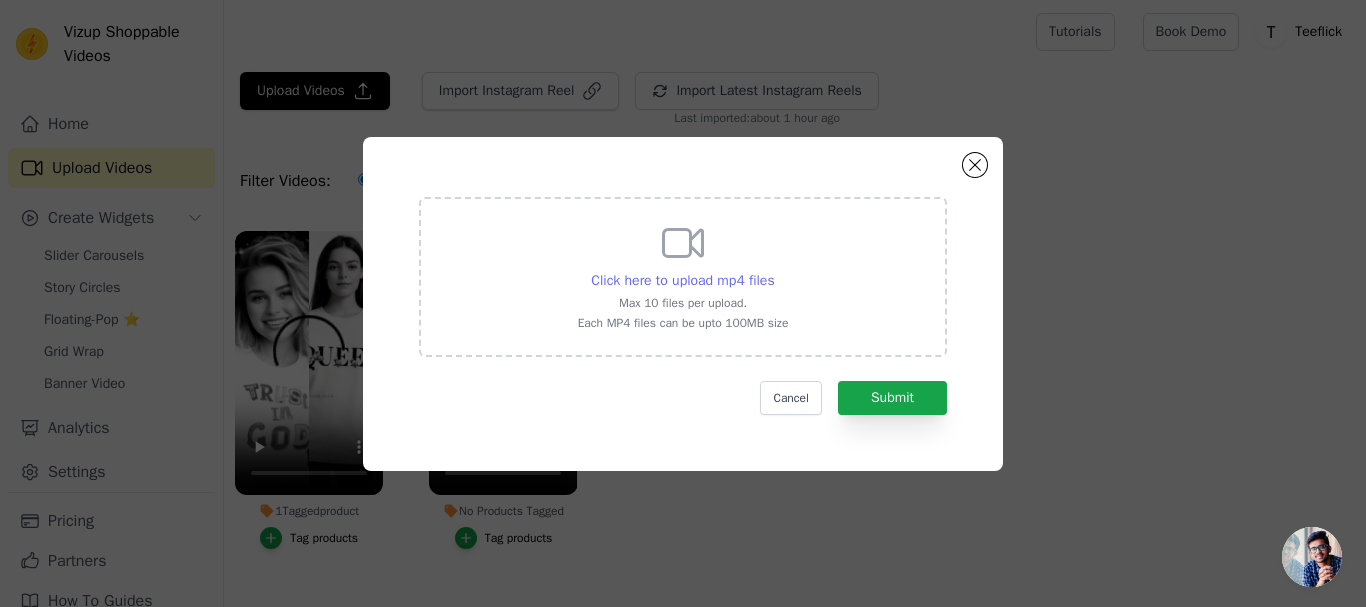 click on "Click here to upload mp4 files" at bounding box center (682, 280) 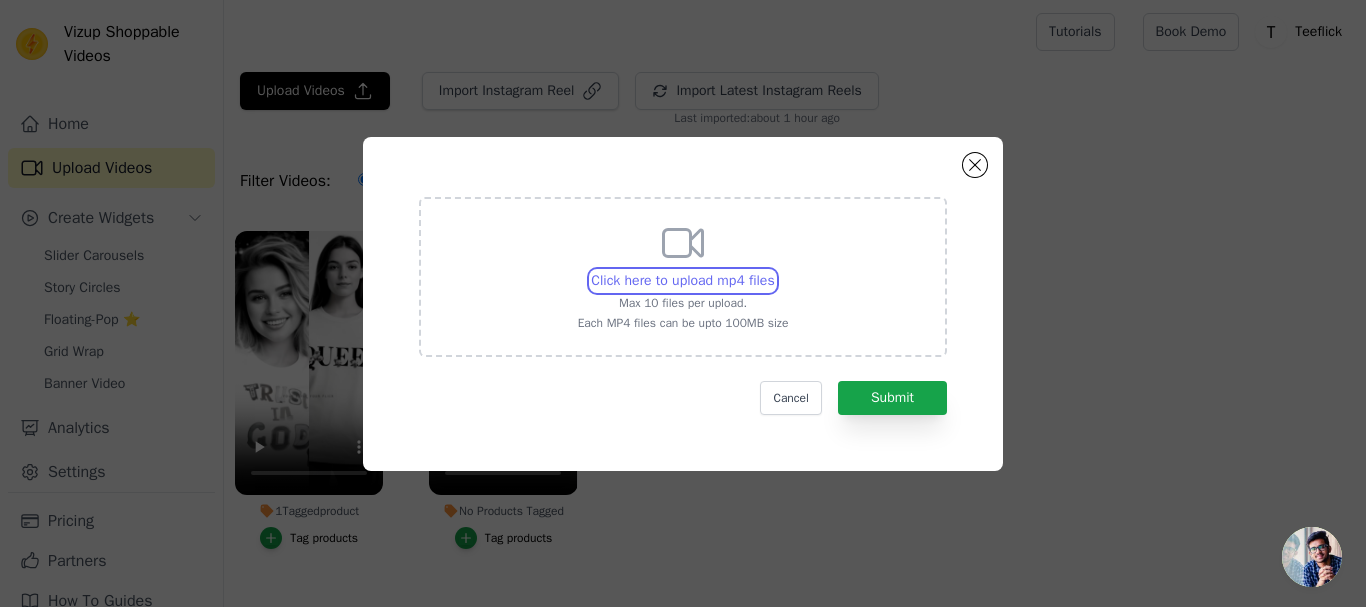 click on "Click here to upload mp4 files     Max 10 files per upload.   Each MP4 files can be upto 100MB size" at bounding box center [774, 270] 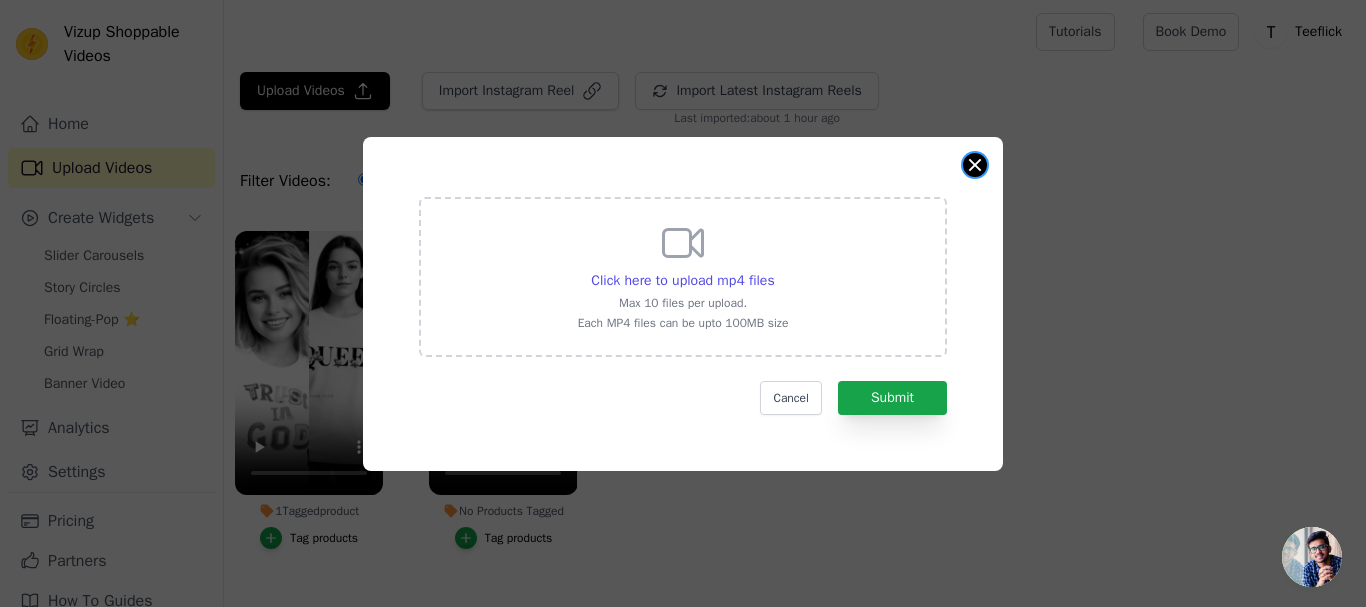 click at bounding box center [975, 165] 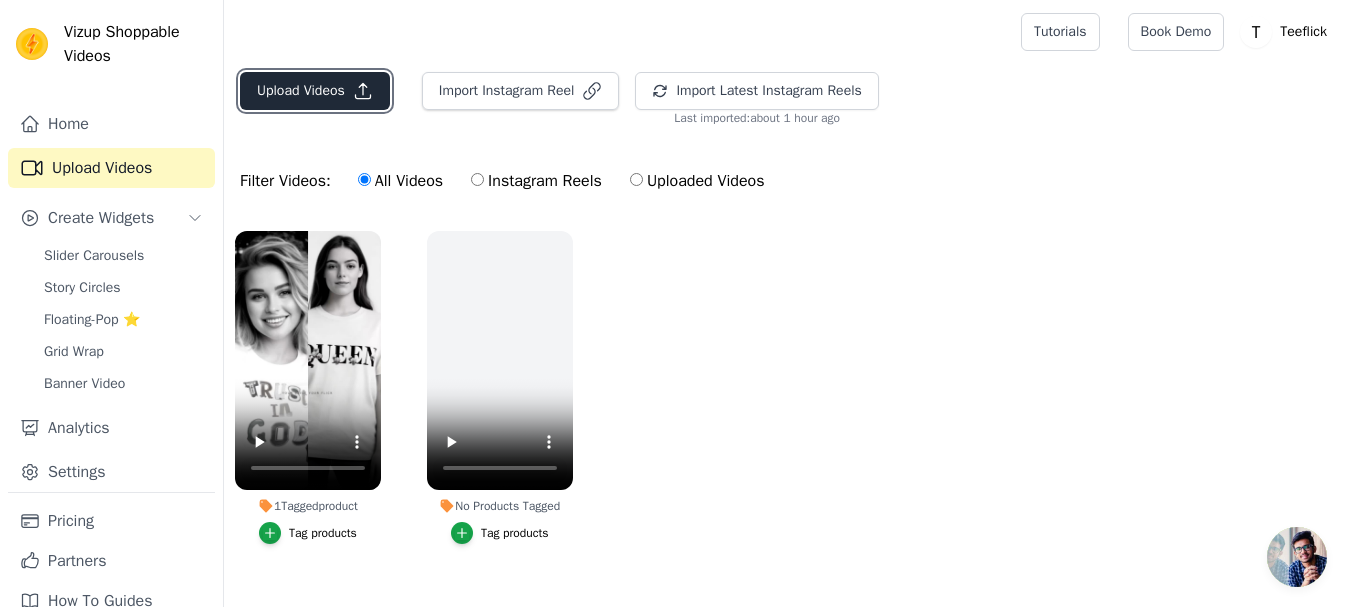 click on "Upload Videos" at bounding box center [315, 91] 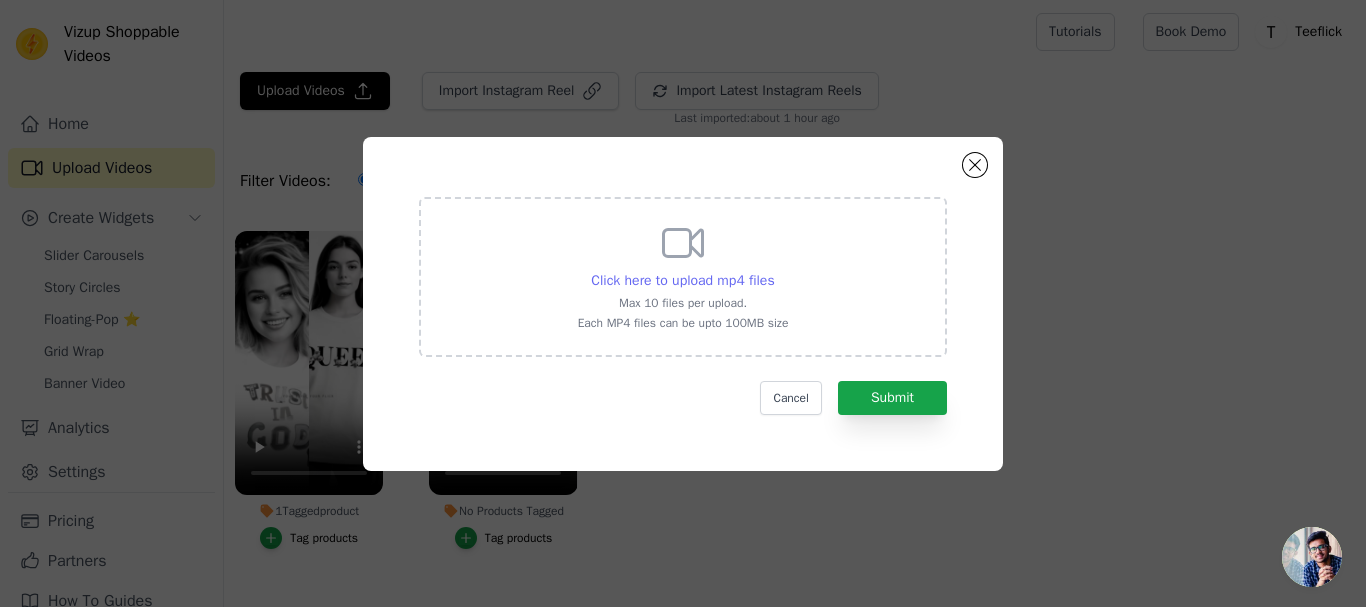 click on "Click here to upload mp4 files" at bounding box center [682, 280] 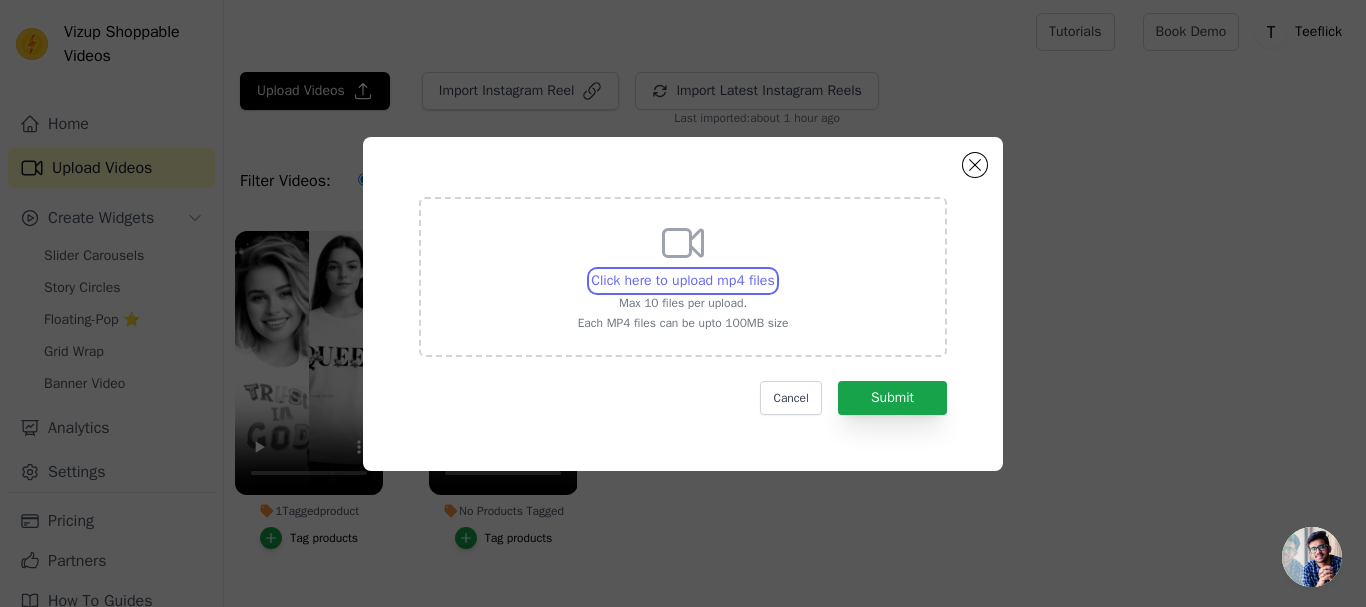 click on "Click here to upload mp4 files     Max 10 files per upload.   Each MP4 files can be upto 100MB size" at bounding box center [774, 270] 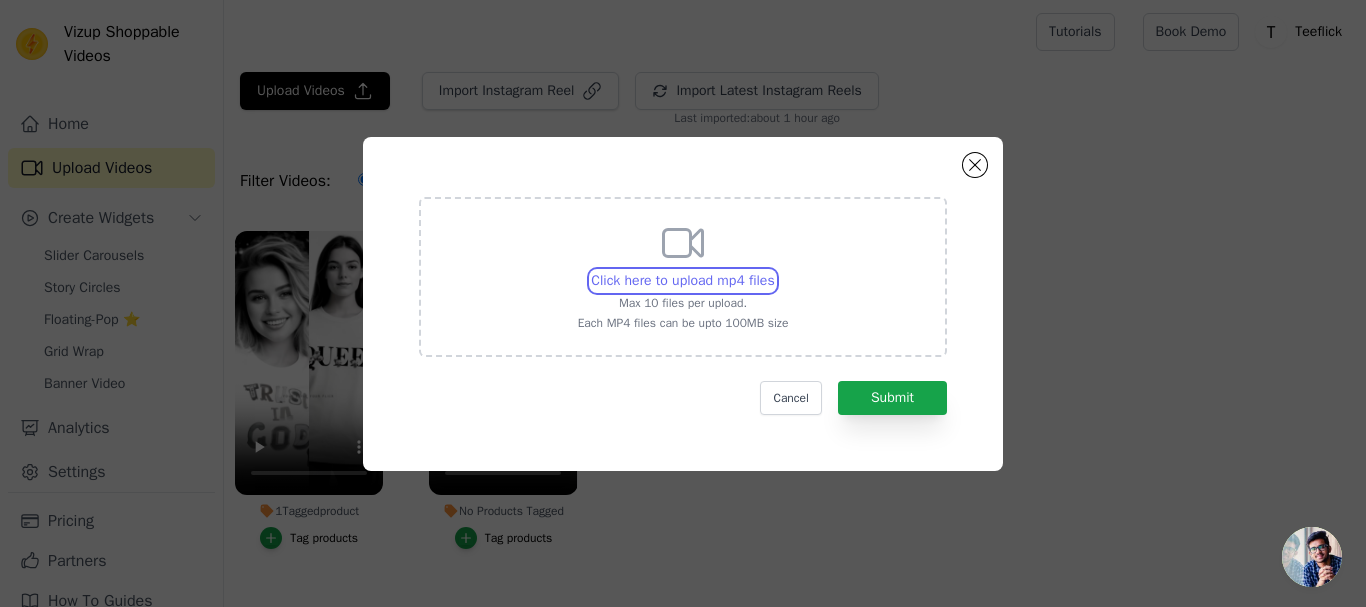 type on "C:\fakepath\WhatsApp Video 2025-07-22 at 4.49.31 PM.mp4" 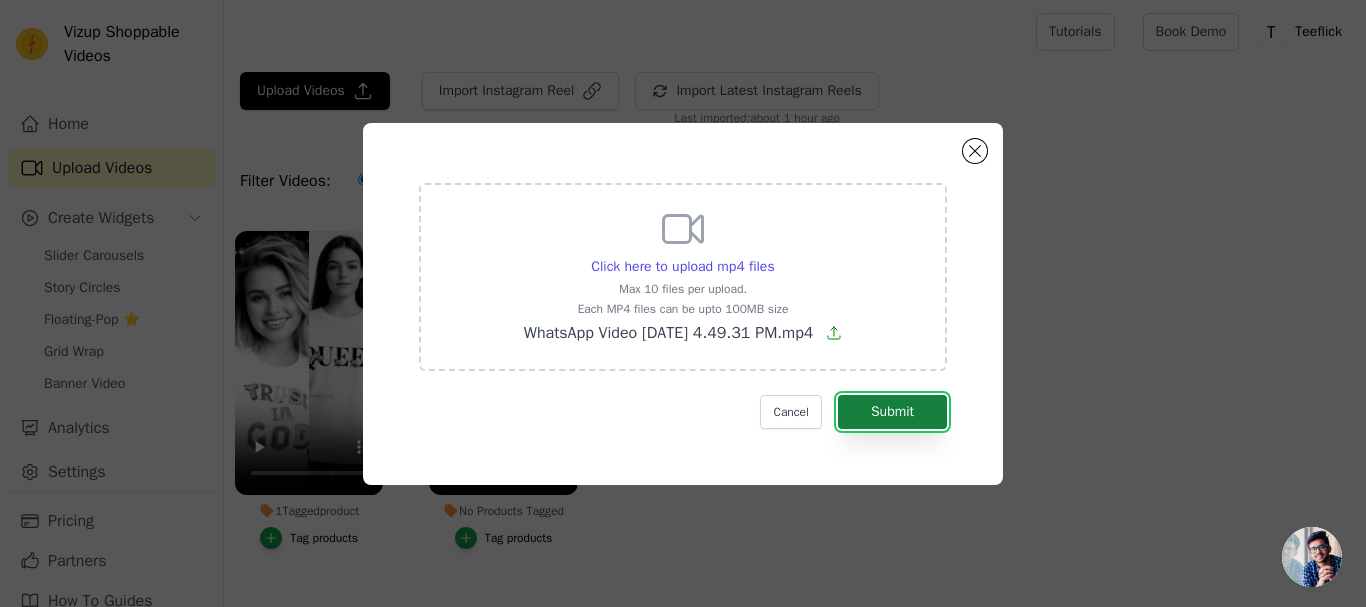 click on "Submit" at bounding box center [892, 412] 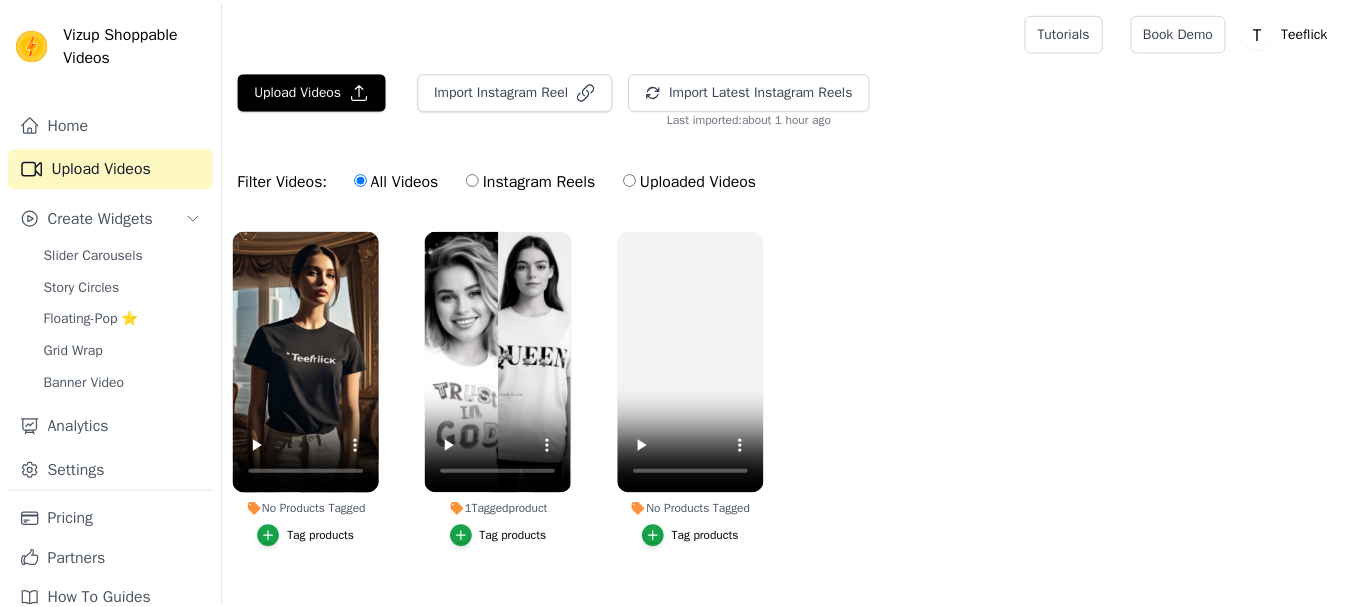 scroll, scrollTop: 0, scrollLeft: 0, axis: both 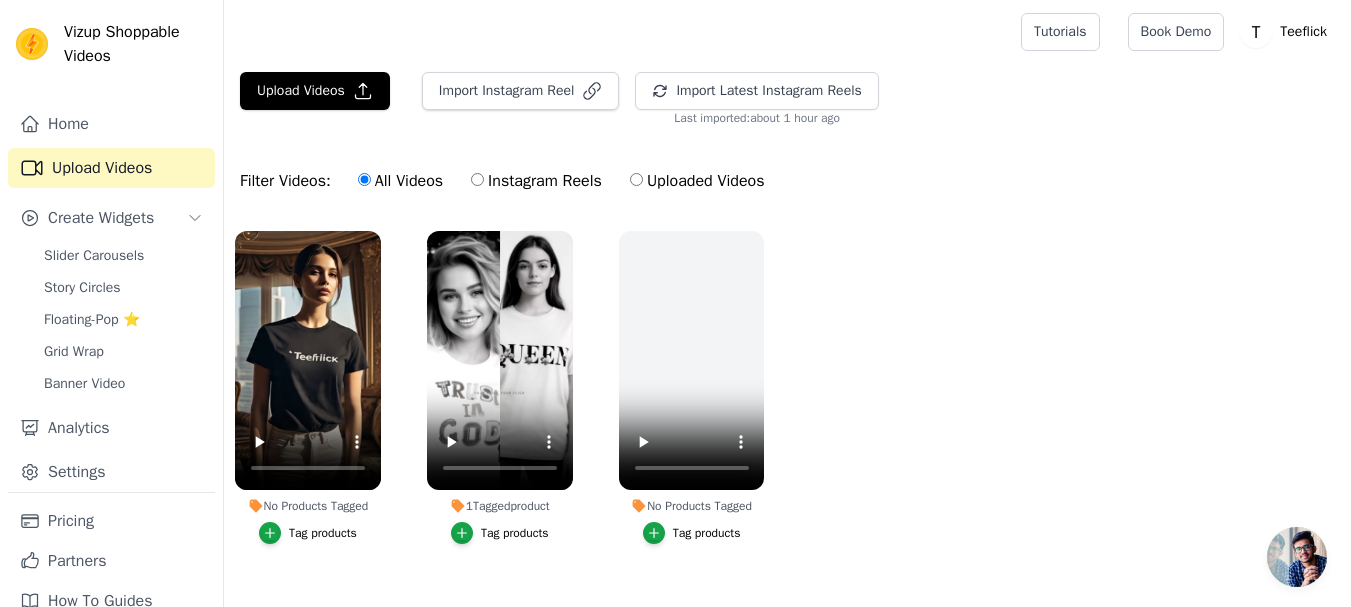 drag, startPoint x: 293, startPoint y: 504, endPoint x: 305, endPoint y: 519, distance: 19.209373 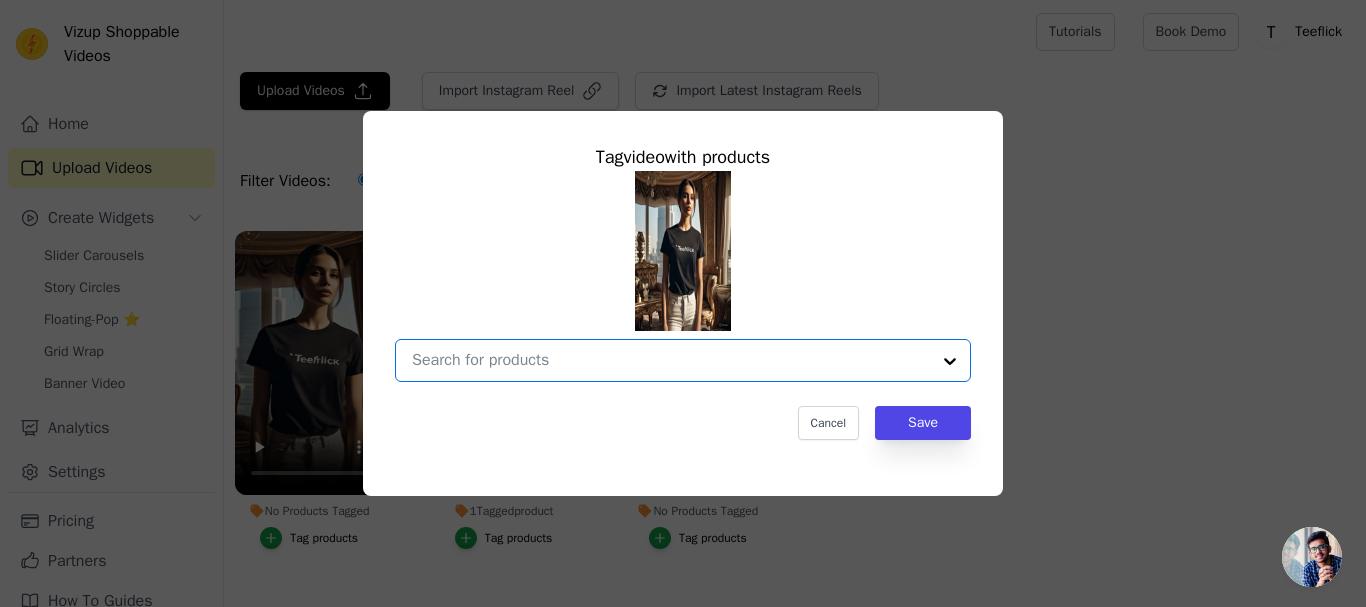 click on "No Products Tagged     Tag  video  with products       Option undefined, selected.   Select is focused, type to refine list, press down to open the menu.                   Cancel   Save     Tag products" at bounding box center (671, 360) 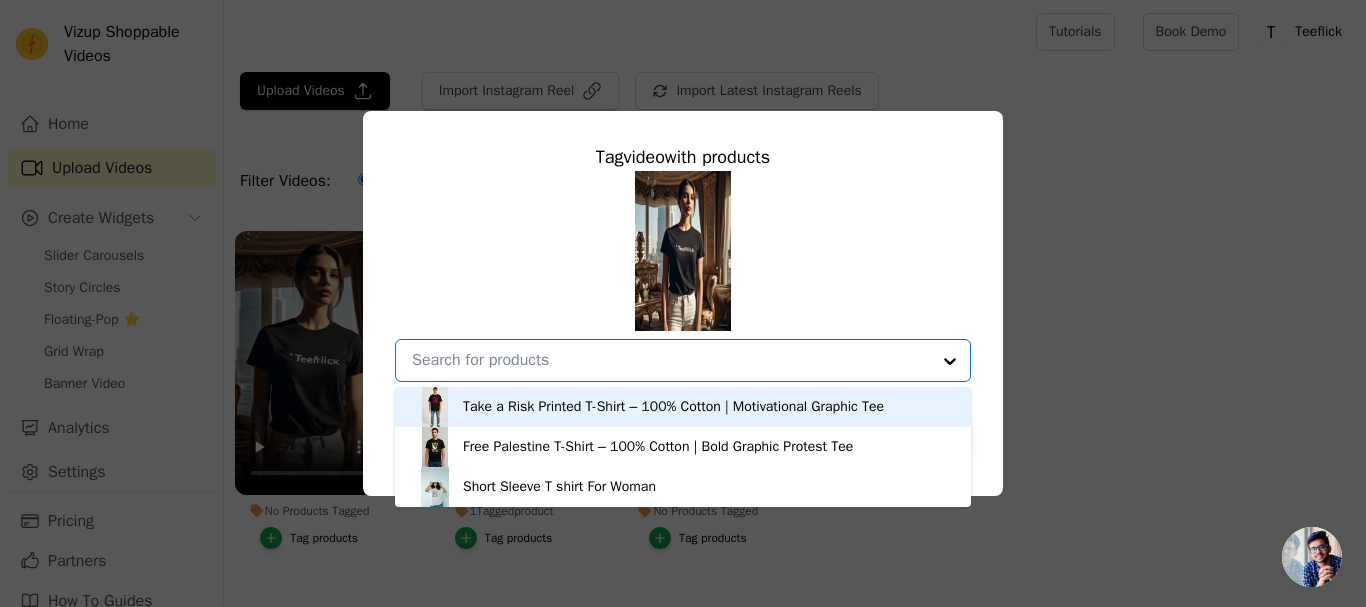 click on "Tag  video  with products         Take a Risk Printed T-Shirt – 100% Cotton | Motivational Graphic Tee     Free Palestine T-Shirt – 100% Cotton | Bold Graphic Protest Tee     Short Sleeve T shirt For Woman       Option undefined, selected.   You are currently focused on option Take a Risk Printed T-Shirt – 100% Cotton | Motivational Graphic Tee. There are 3 results available.                   Cancel   Save" at bounding box center (683, 303) 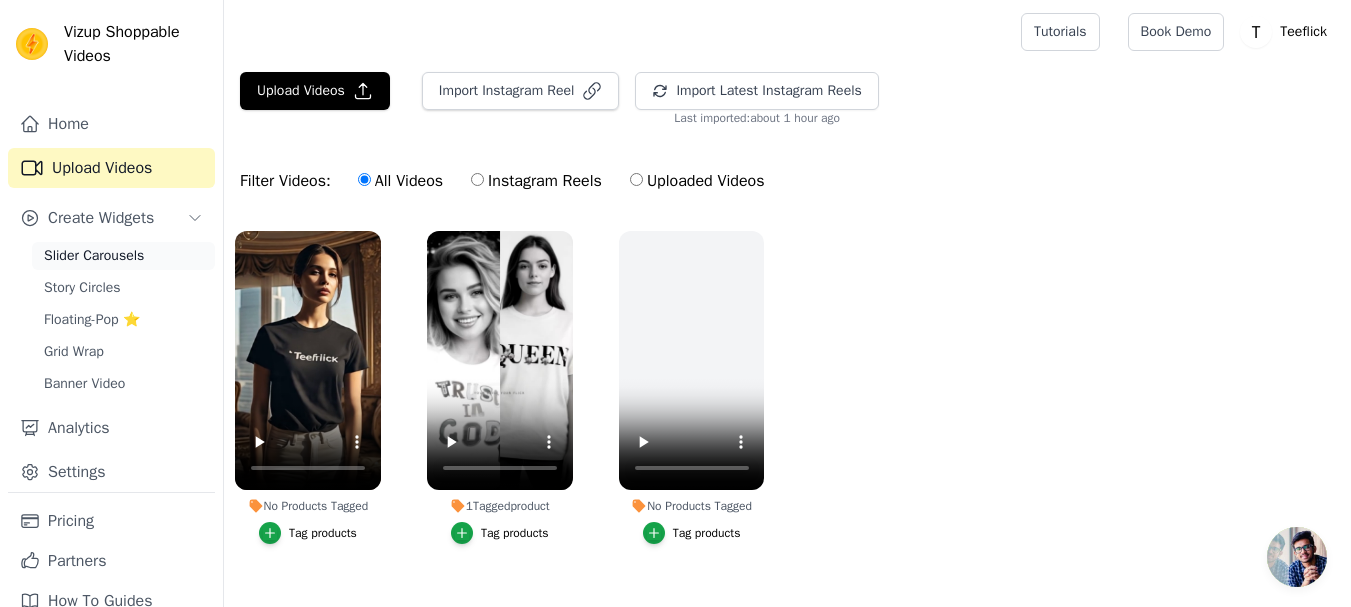 click on "Slider Carousels" at bounding box center (94, 256) 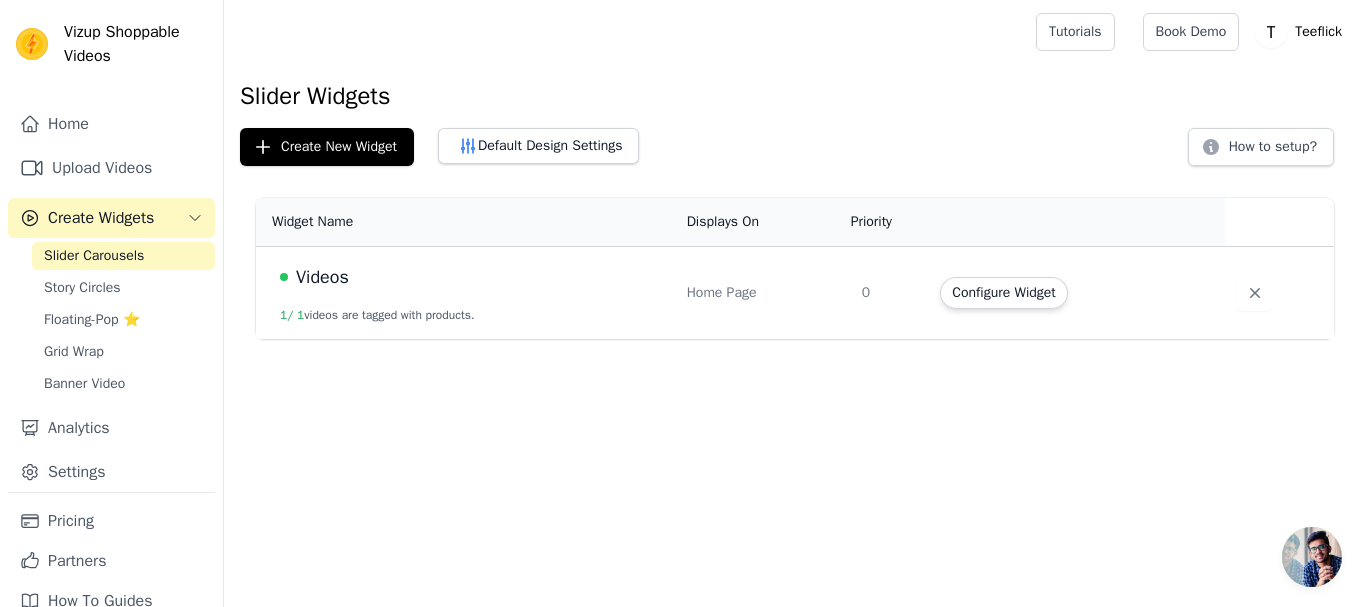 click on "Videos   1  /   1  videos are tagged with products." at bounding box center (465, 293) 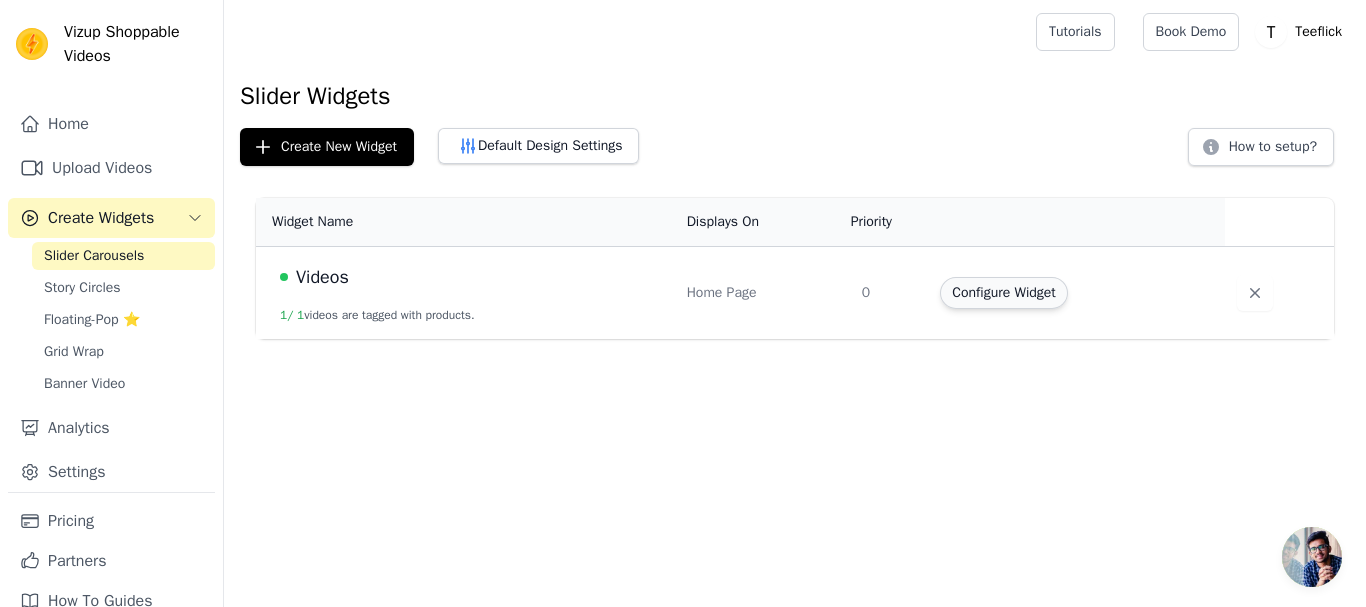 click on "Configure Widget" at bounding box center (1003, 293) 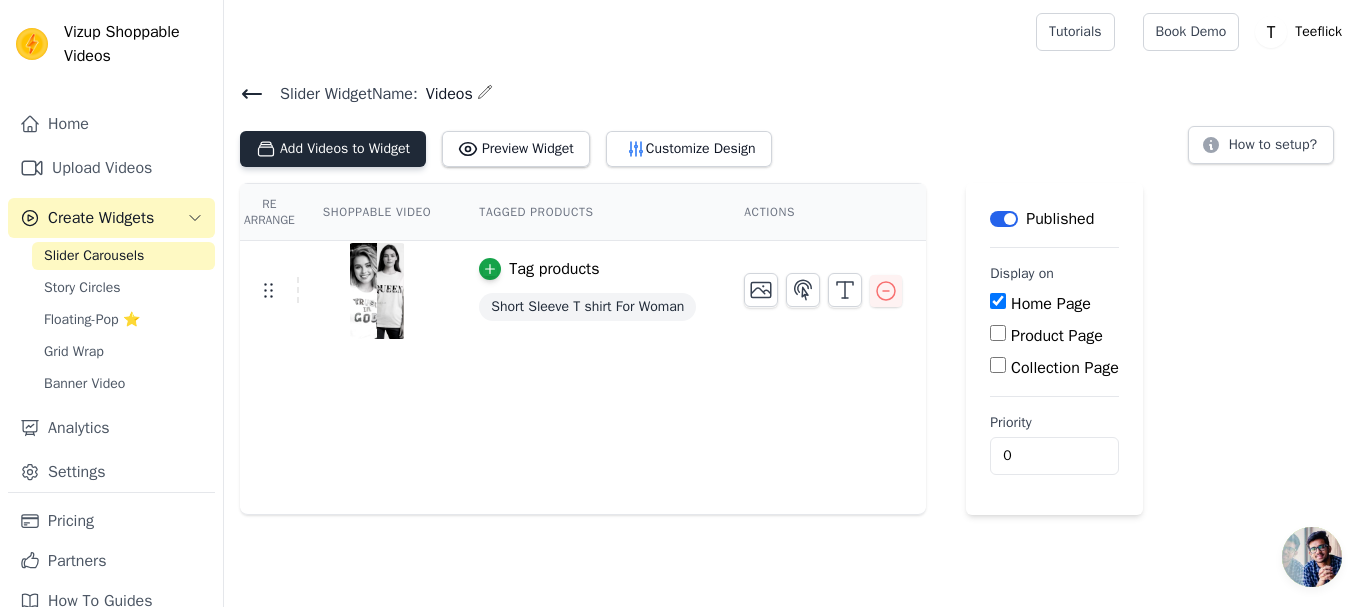 click on "Add Videos to Widget" at bounding box center (333, 149) 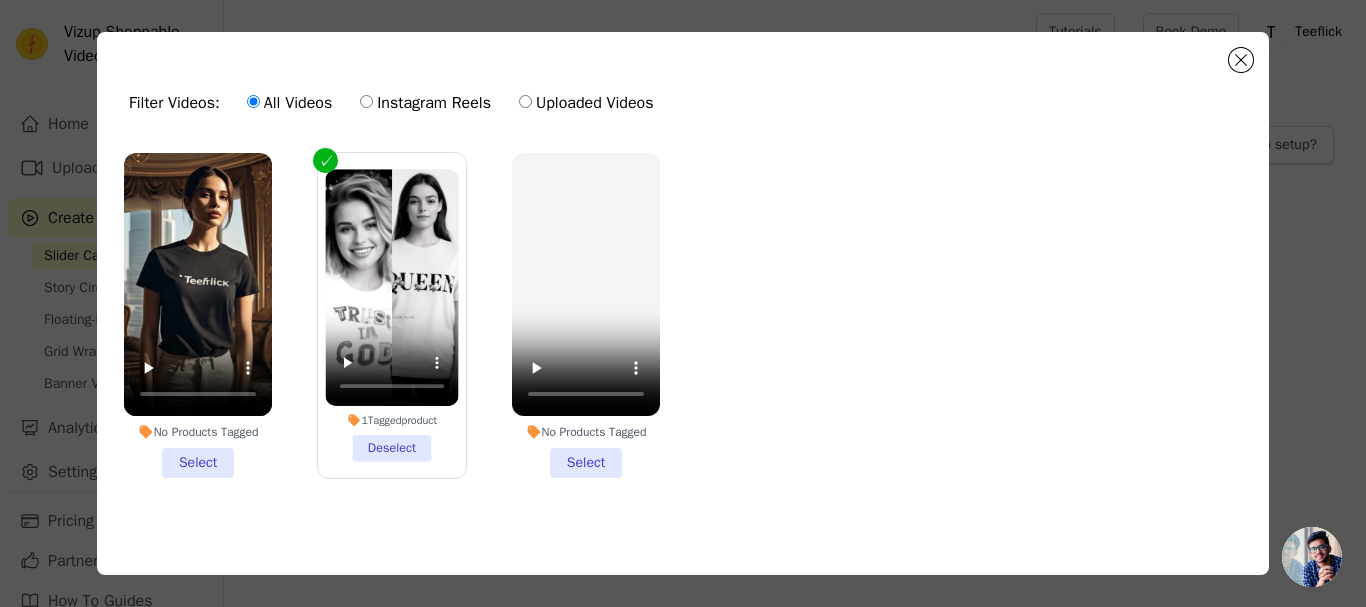click on "No Products Tagged     Select" at bounding box center (198, 315) 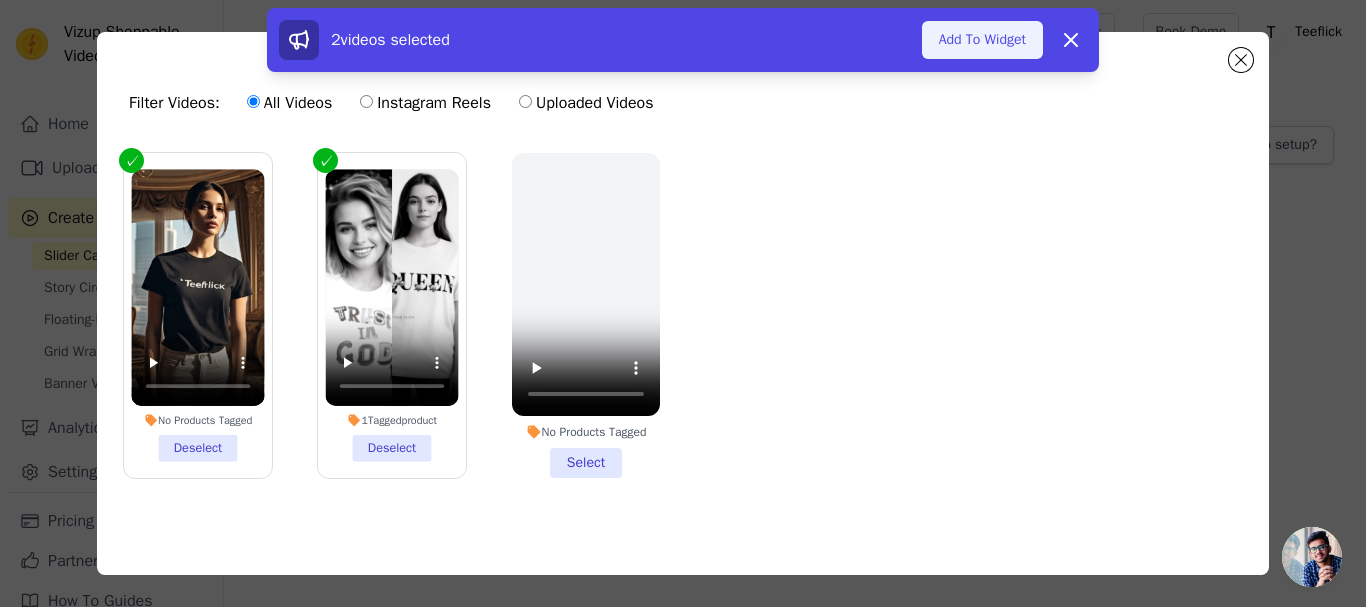 click on "Add To Widget" at bounding box center [982, 40] 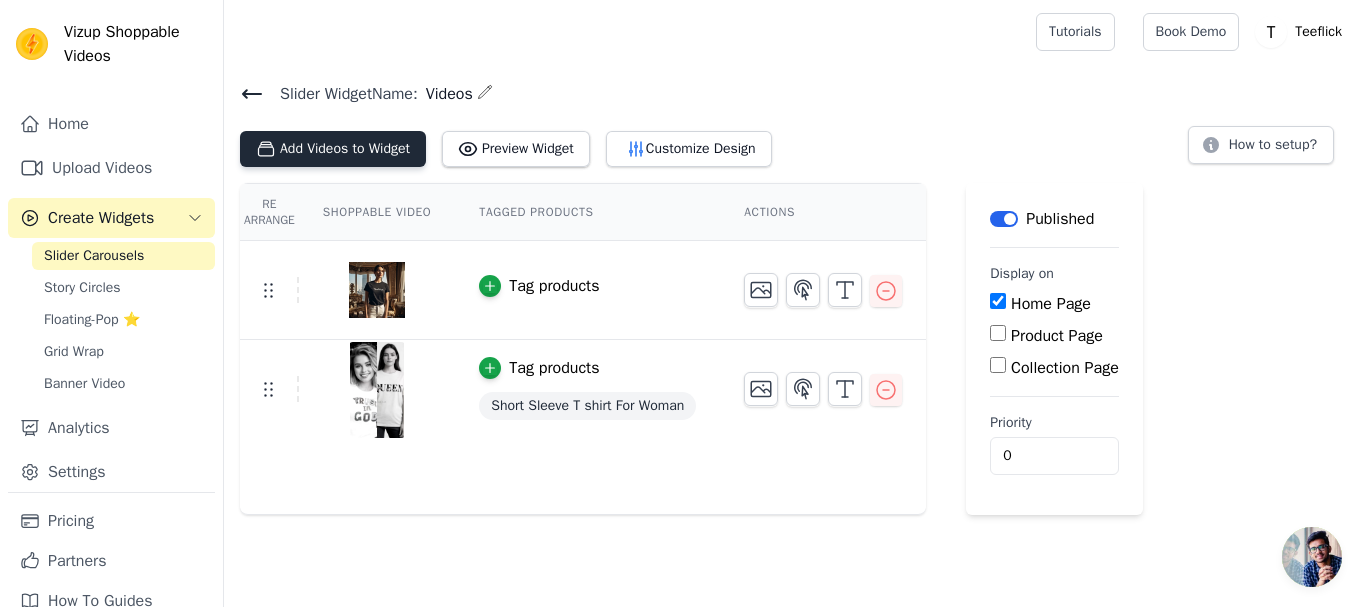 click on "Add Videos to Widget" at bounding box center (333, 149) 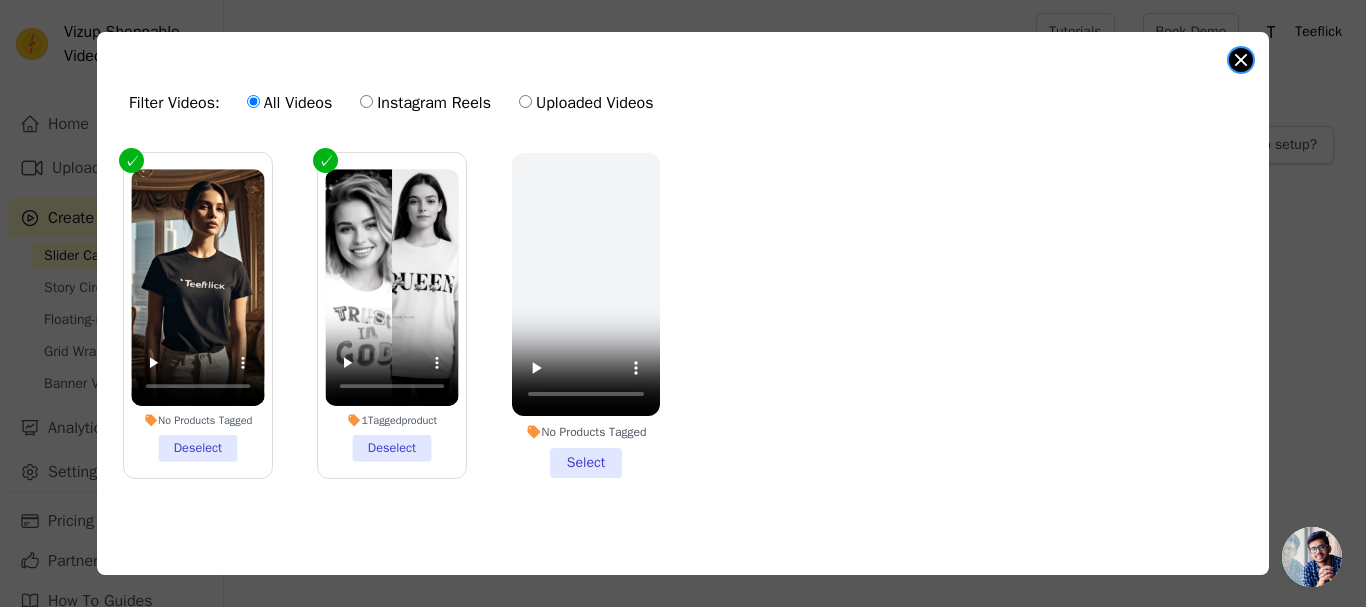 click at bounding box center [1241, 60] 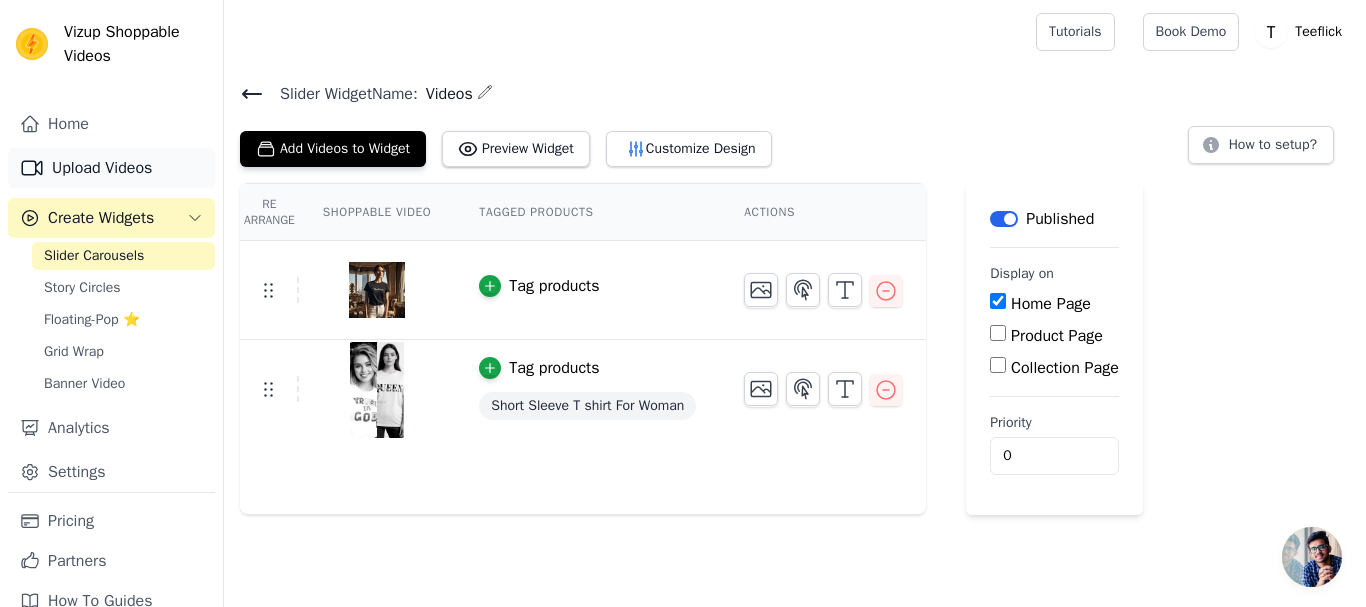 click on "Upload Videos" at bounding box center (111, 168) 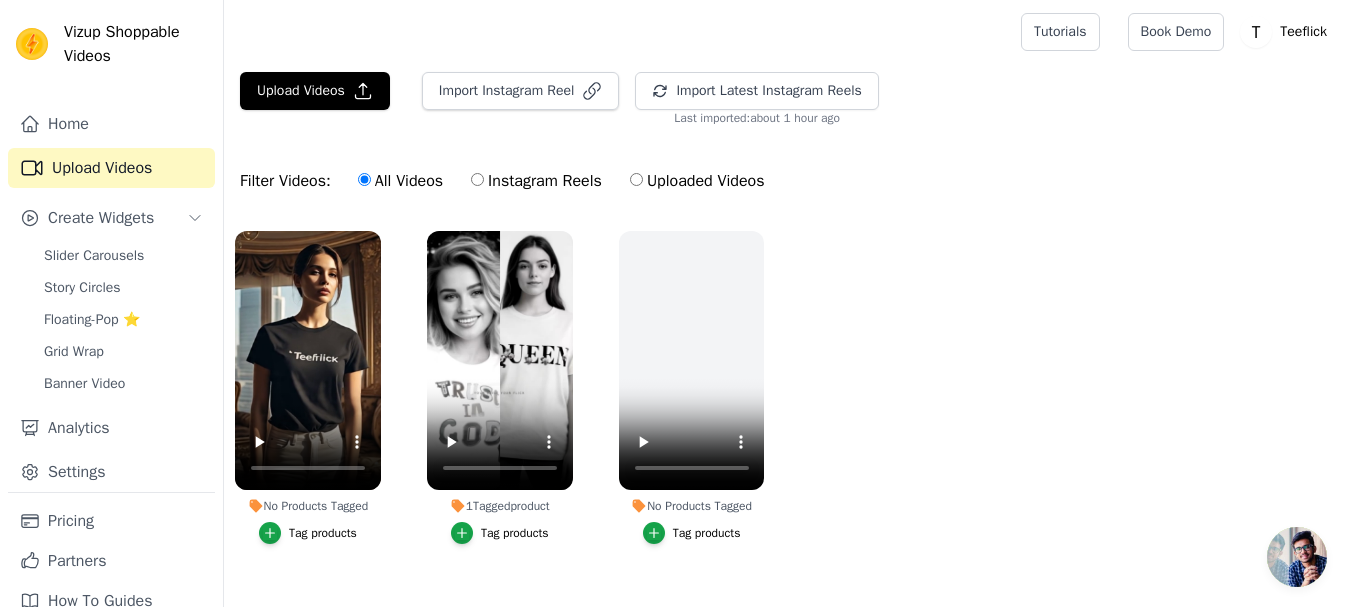 click on "Uploaded Videos" at bounding box center (636, 179) 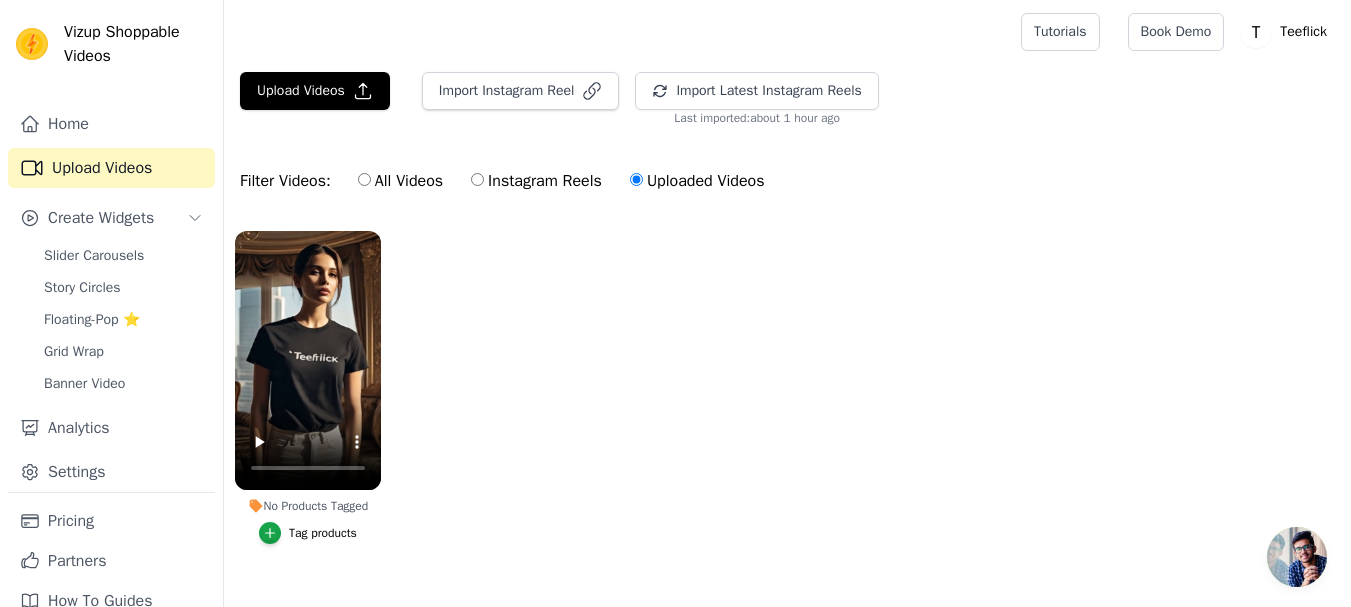 click on "All Videos" at bounding box center (364, 179) 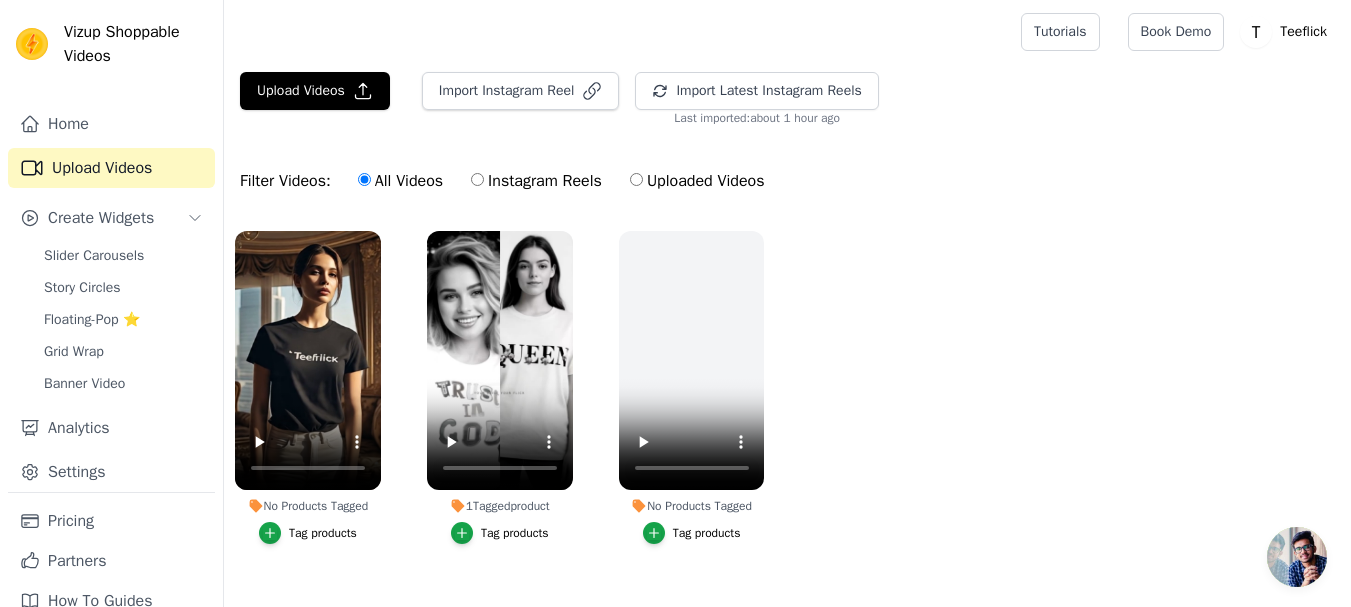 click on "Upload Videos" at bounding box center (111, 168) 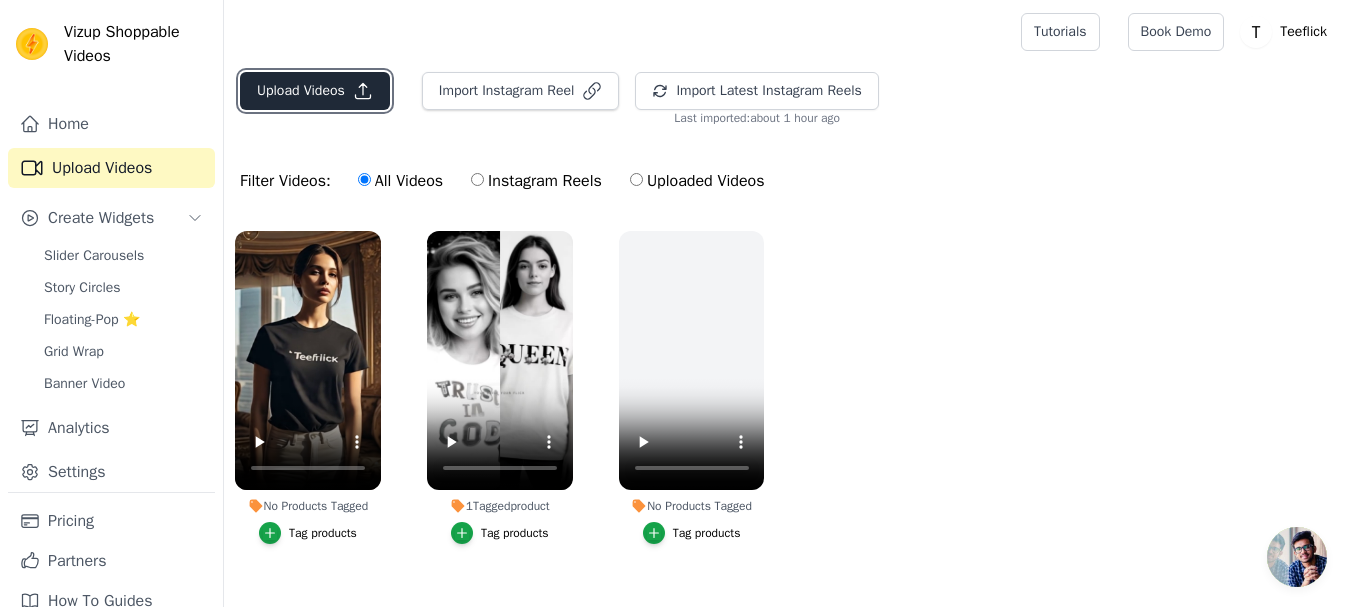 click on "Upload Videos" at bounding box center (315, 91) 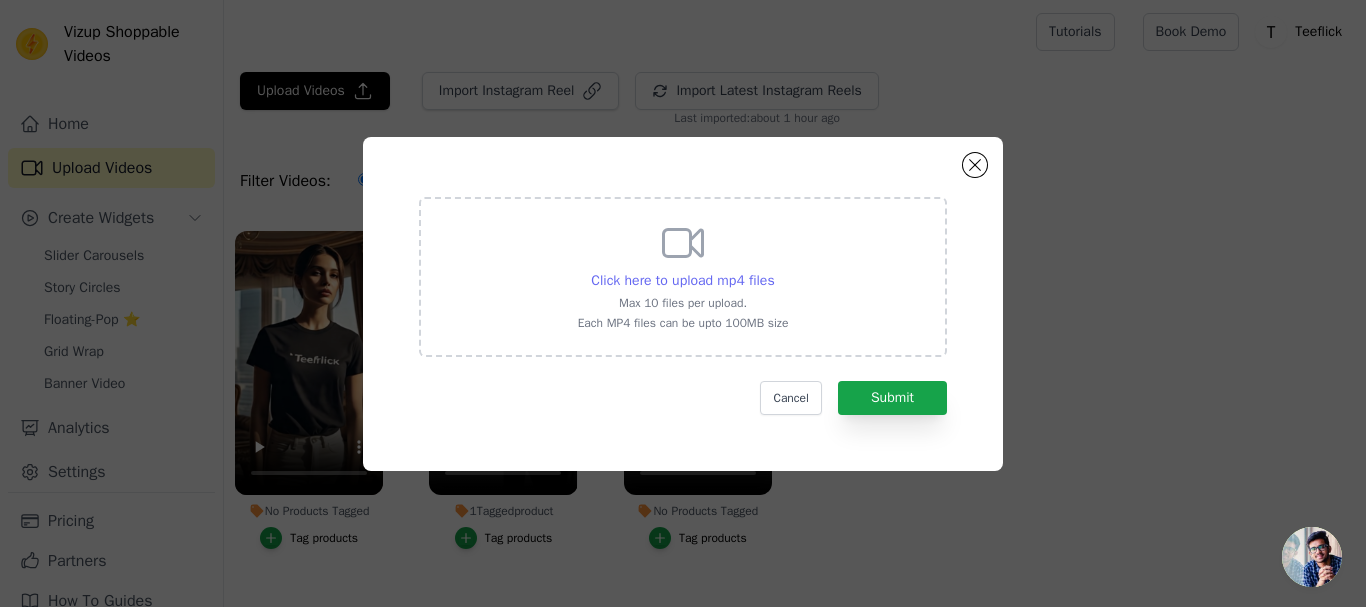 click on "Click here to upload mp4 files" at bounding box center (682, 280) 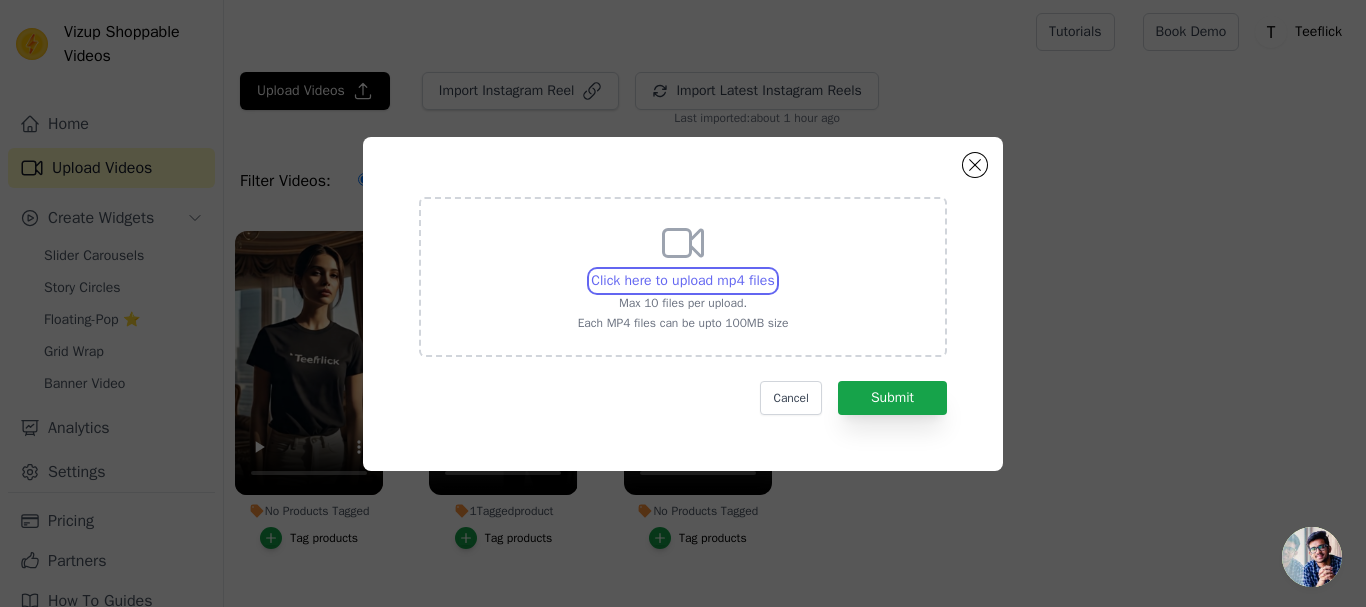 click on "Click here to upload mp4 files     Max 10 files per upload.   Each MP4 files can be upto 100MB size" at bounding box center [774, 270] 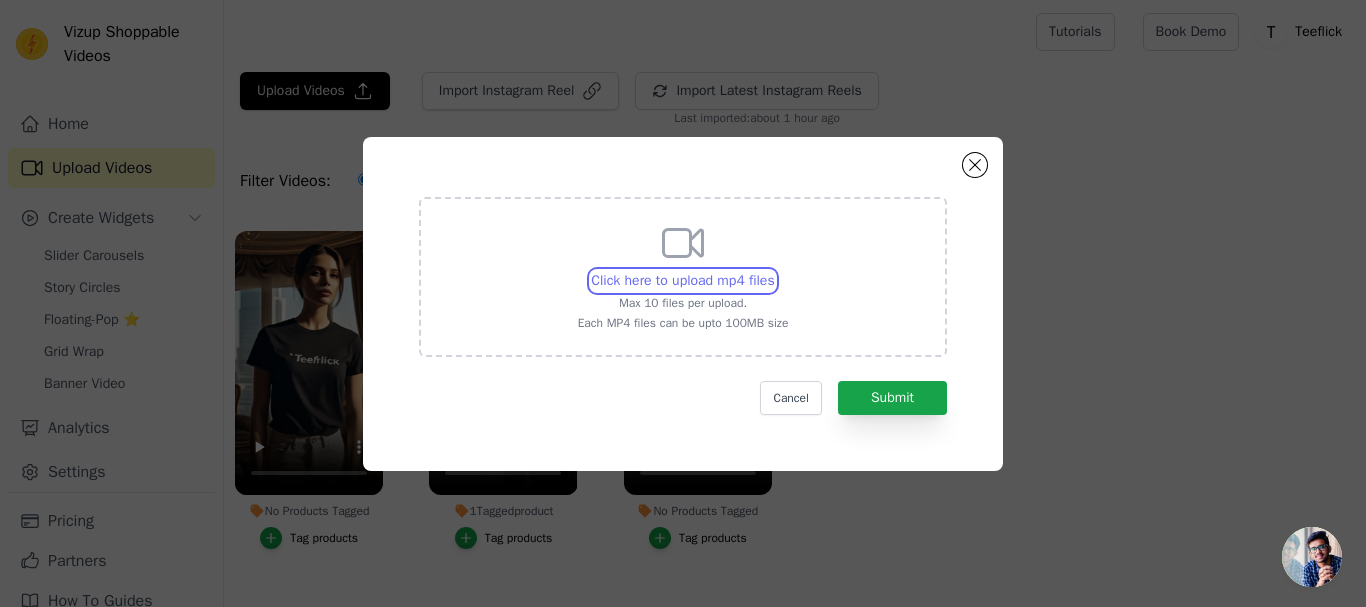 type on "C:\fakepath\WhatsApp Video 2025-07-22 at 4.49.32 PM.mp4" 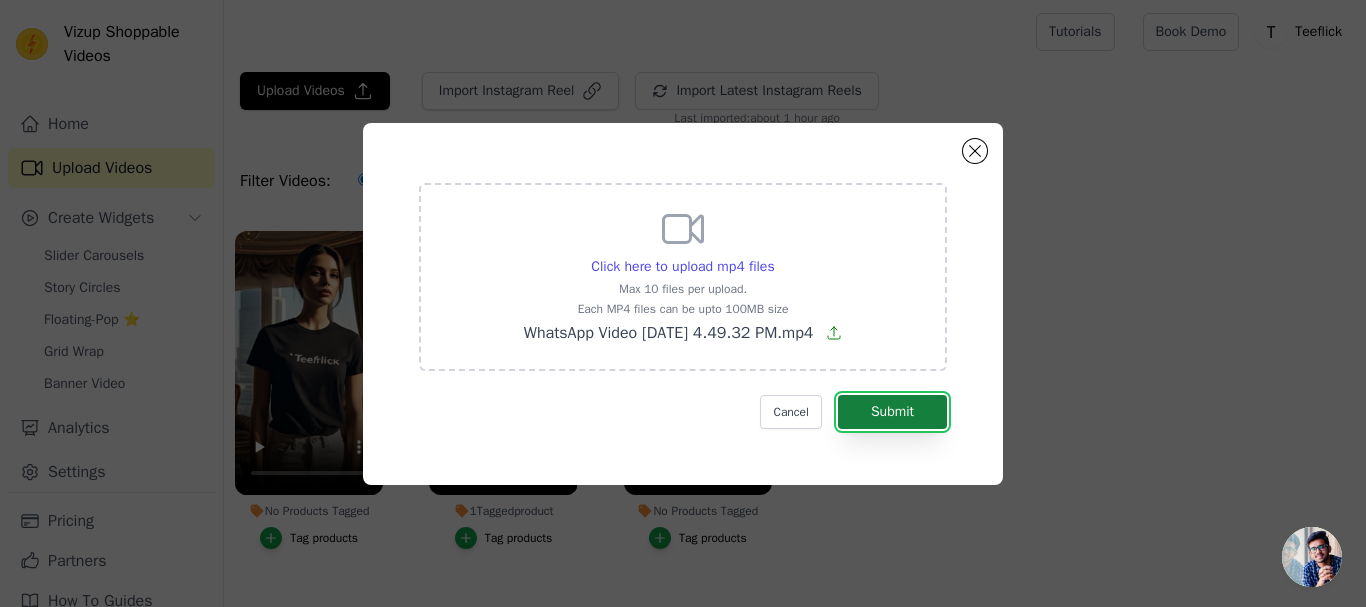 click on "Submit" at bounding box center (892, 412) 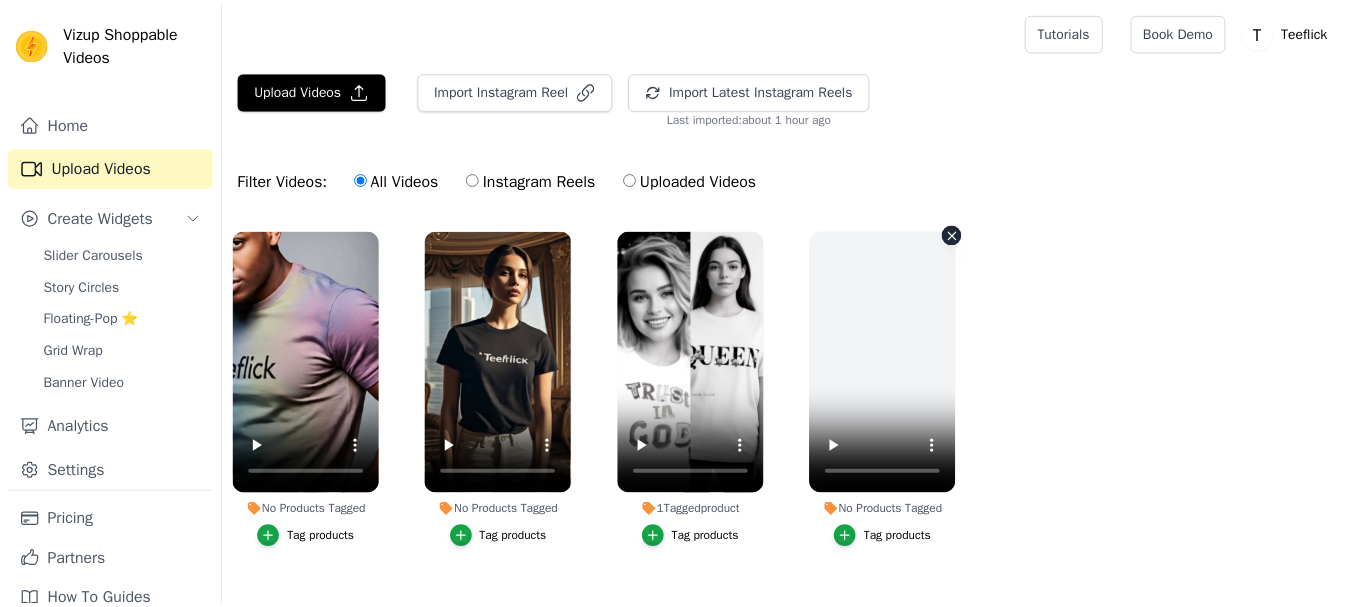 scroll, scrollTop: 0, scrollLeft: 0, axis: both 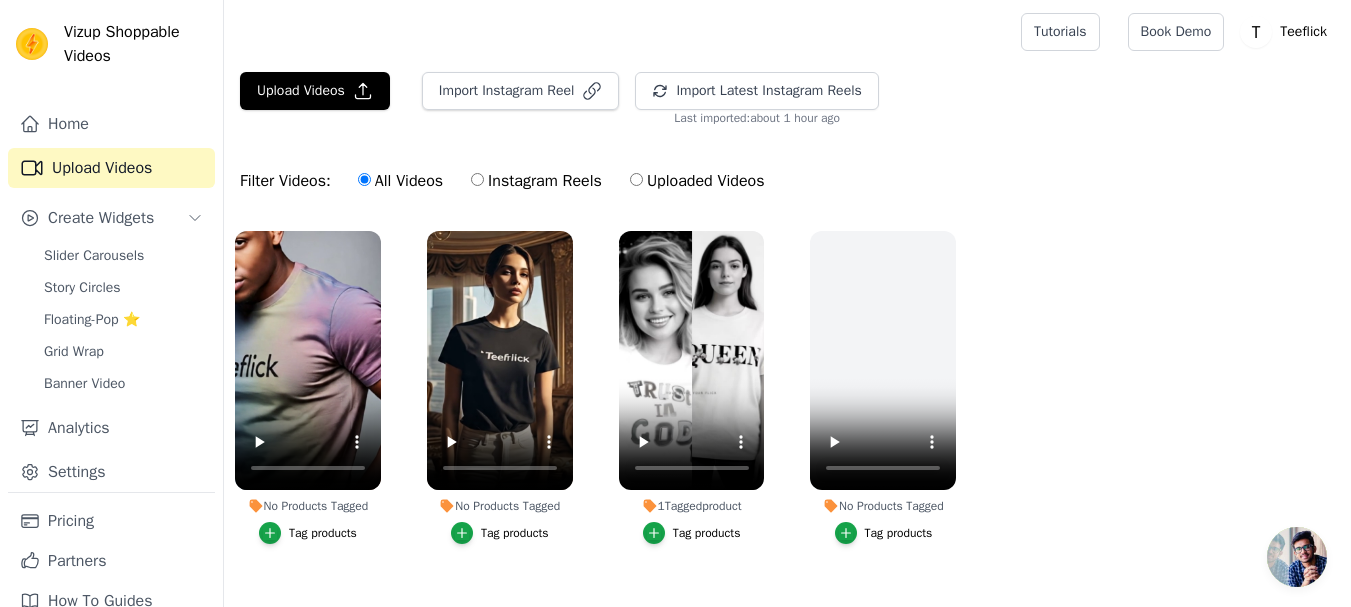 click on "Filter Videos:
All Videos
Instagram Reels
Uploaded Videos" at bounding box center [787, 181] 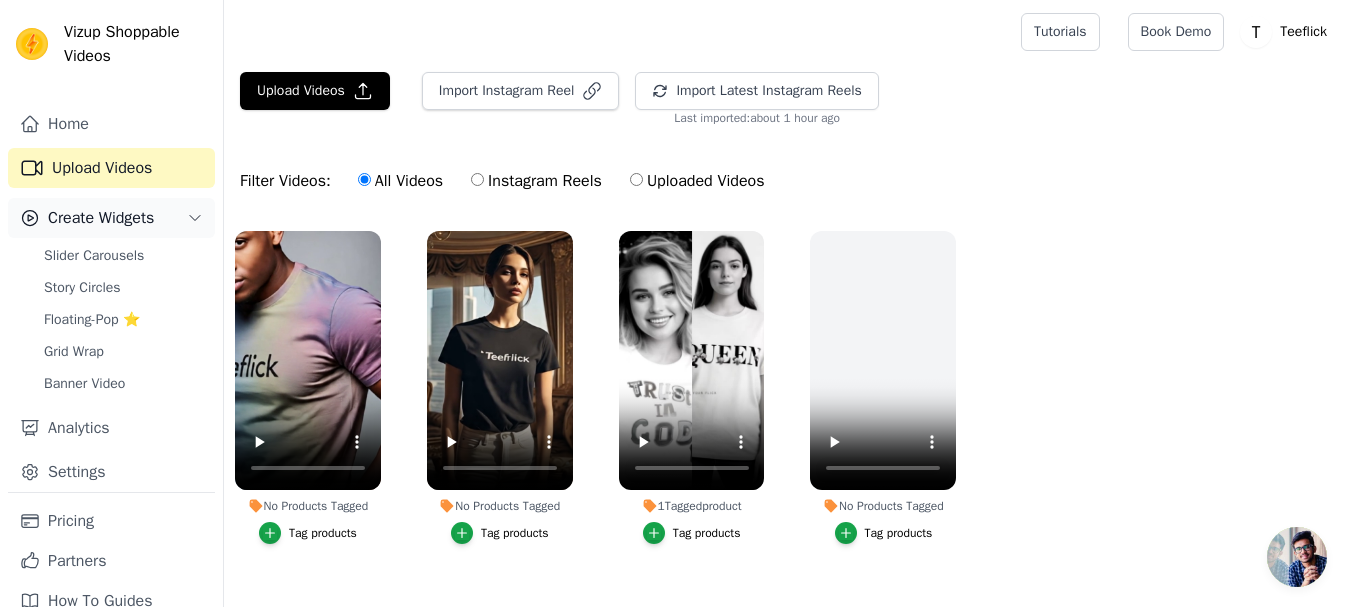 click on "Create Widgets" at bounding box center (101, 218) 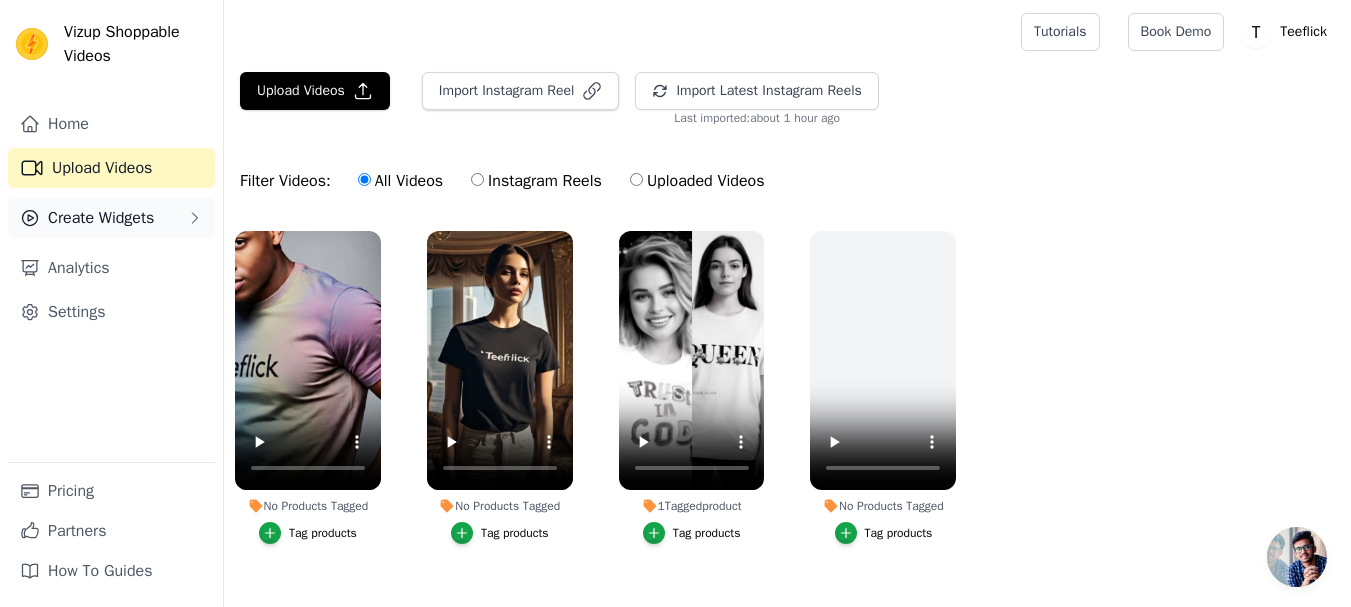 click on "Create Widgets" at bounding box center [101, 218] 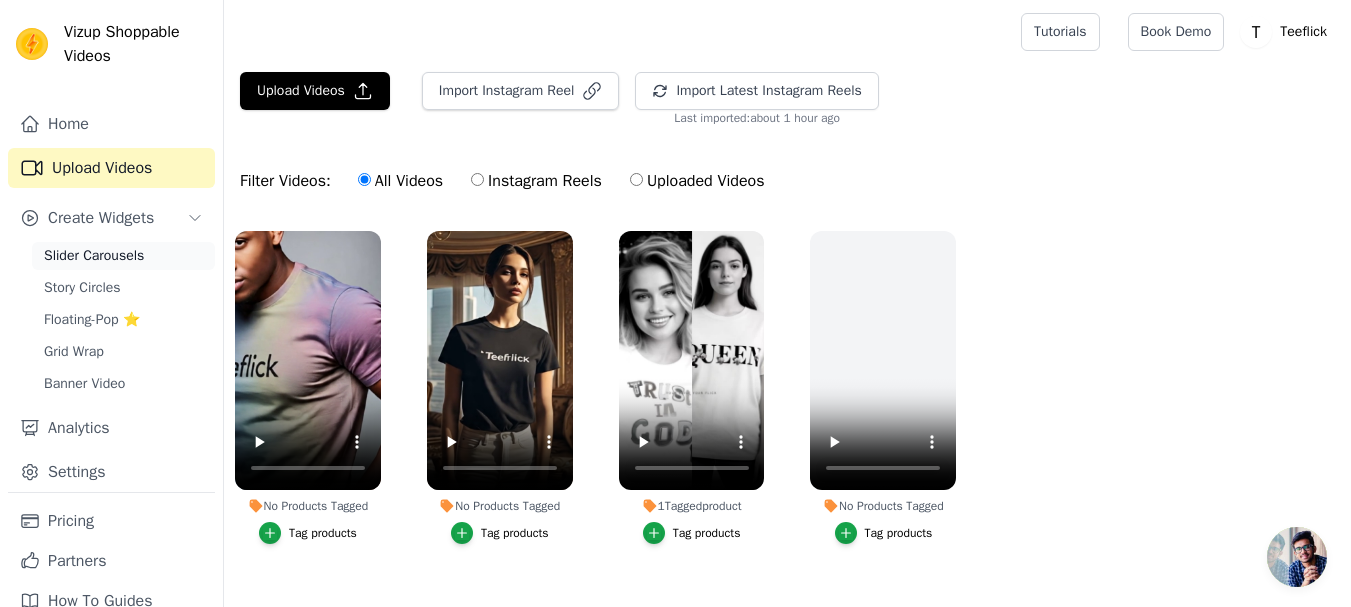 click on "Slider Carousels" at bounding box center (94, 256) 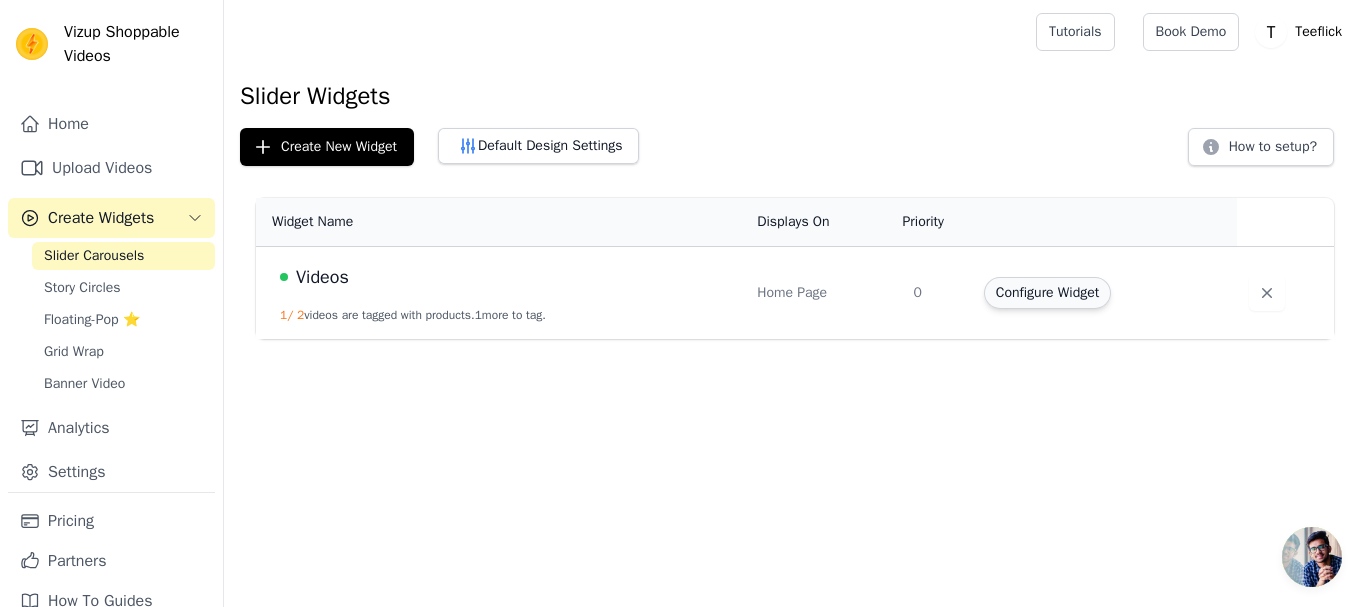 click on "Configure Widget" at bounding box center [1047, 293] 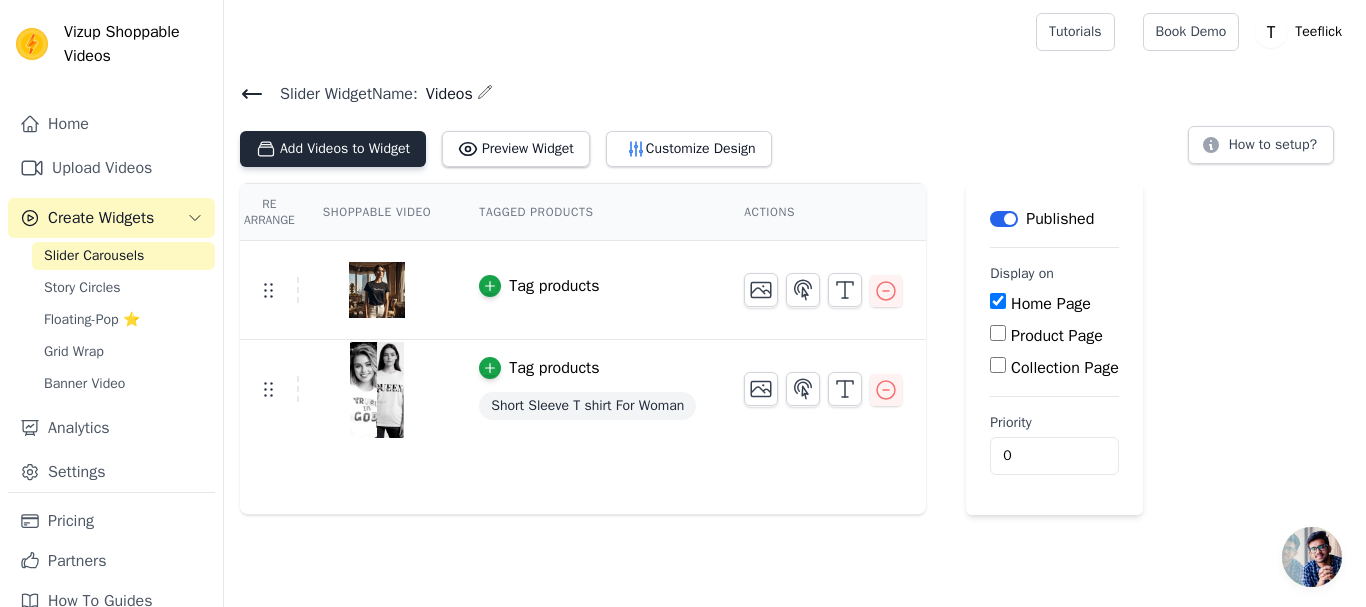 click on "Add Videos to Widget" at bounding box center (333, 149) 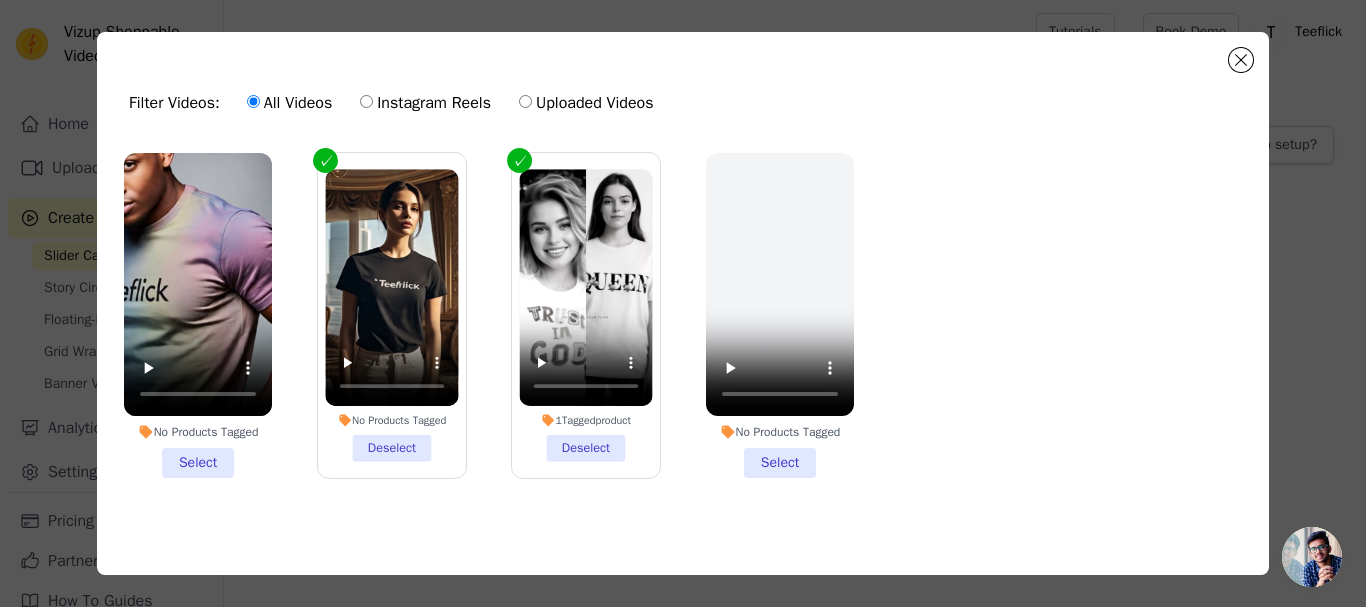 click on "No Products Tagged     Select" at bounding box center [198, 315] 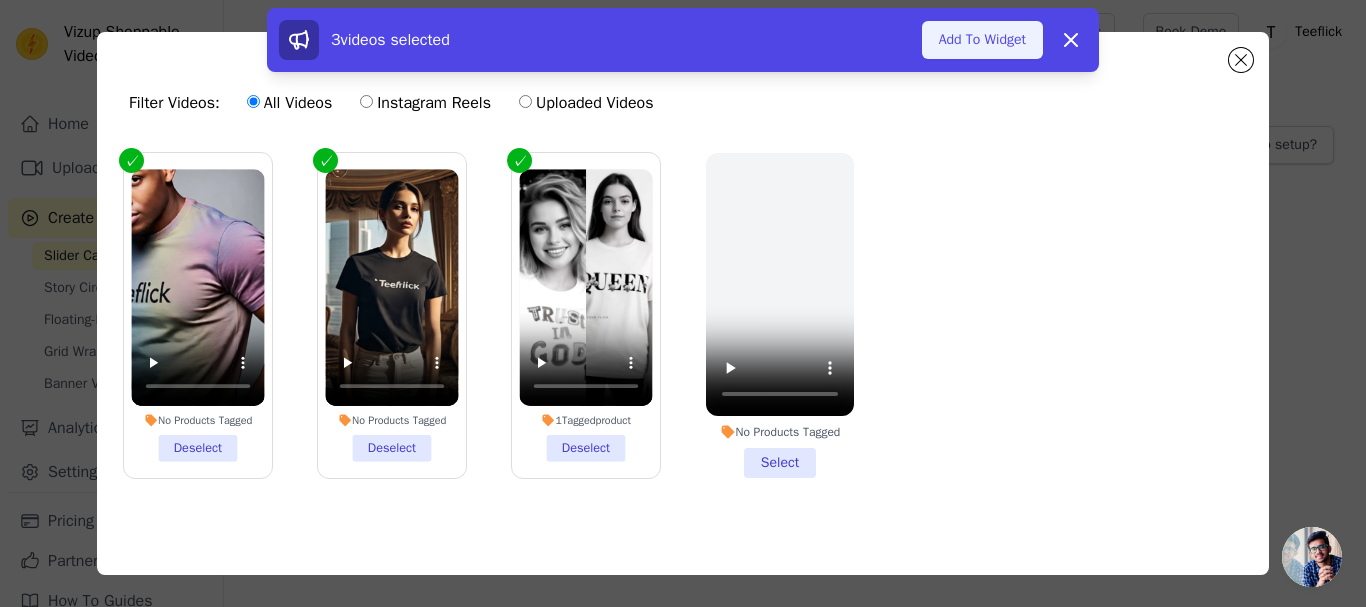 click on "Add To Widget" at bounding box center (982, 40) 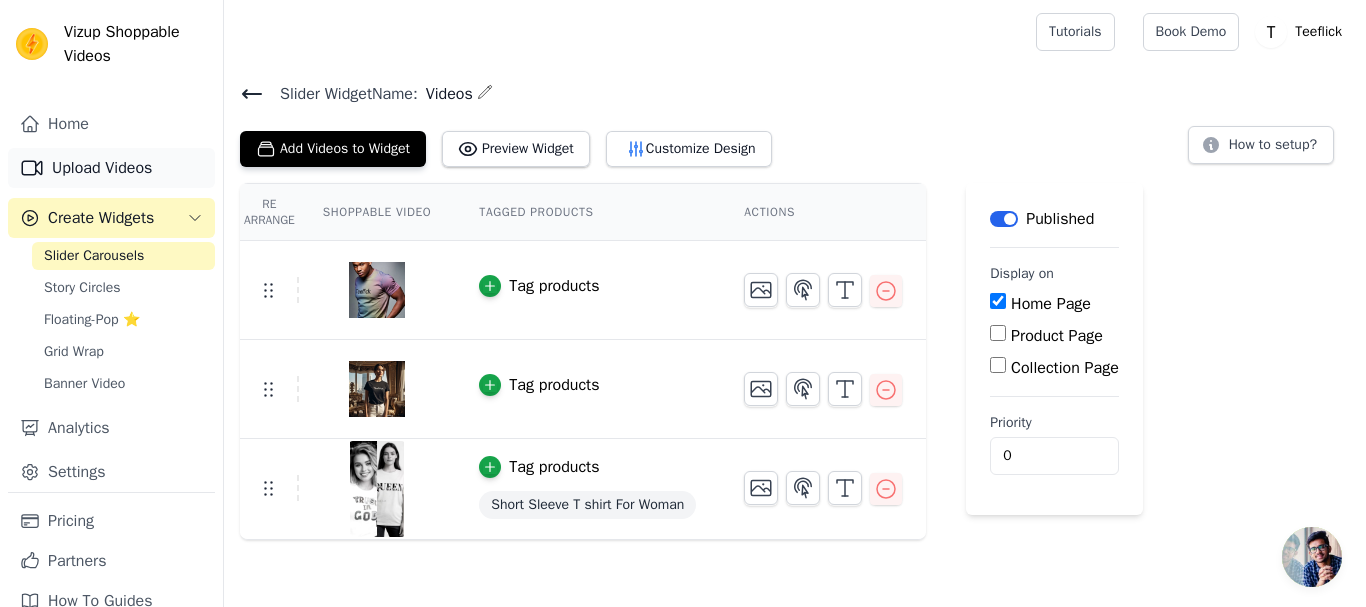 click on "Upload Videos" at bounding box center (111, 168) 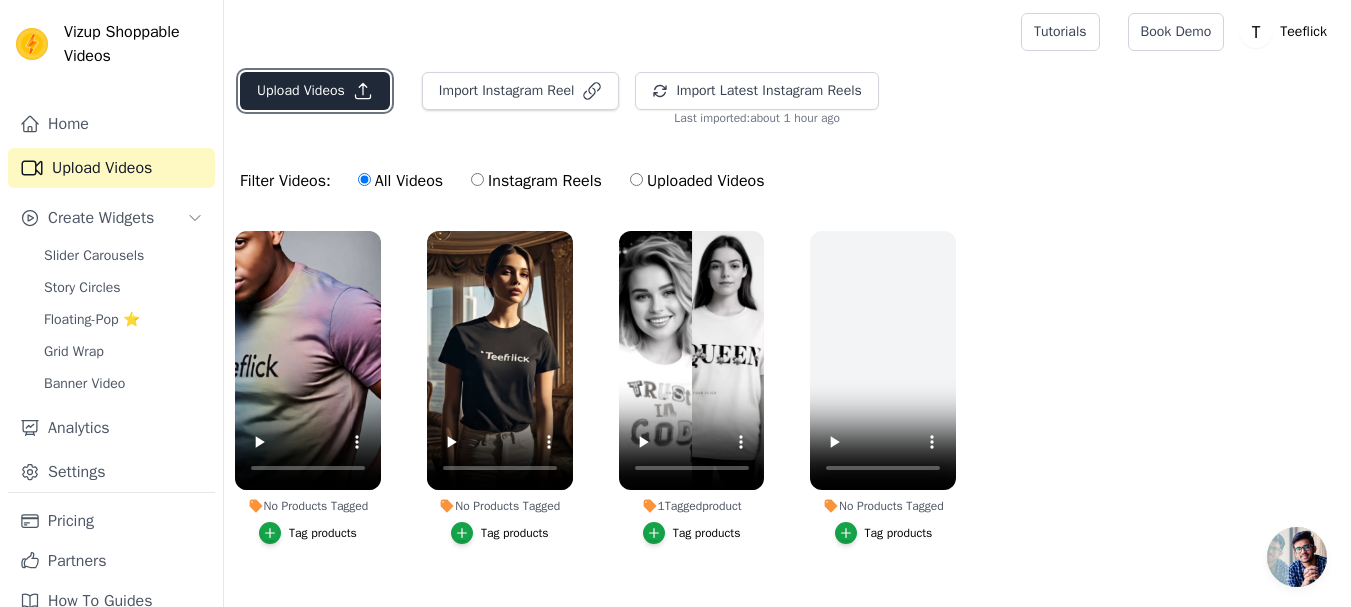 click on "Upload Videos" at bounding box center (315, 91) 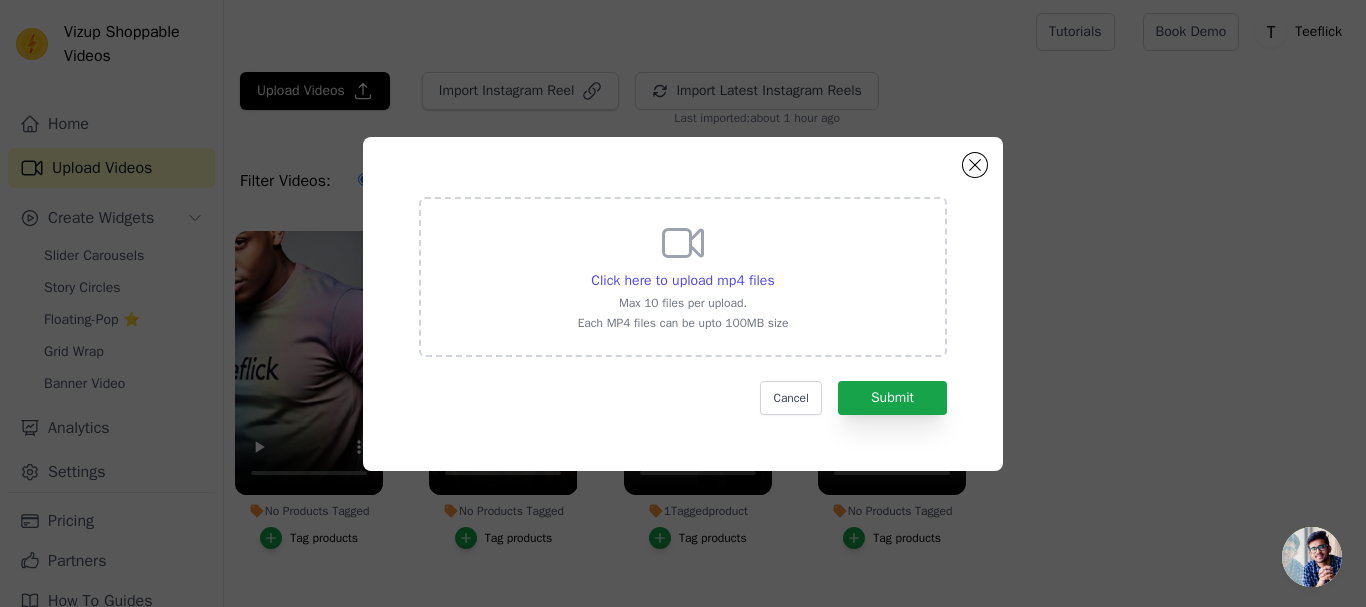 click on "Click here to upload mp4 files     Max 10 files per upload.   Each MP4 files can be upto 100MB size" at bounding box center [683, 275] 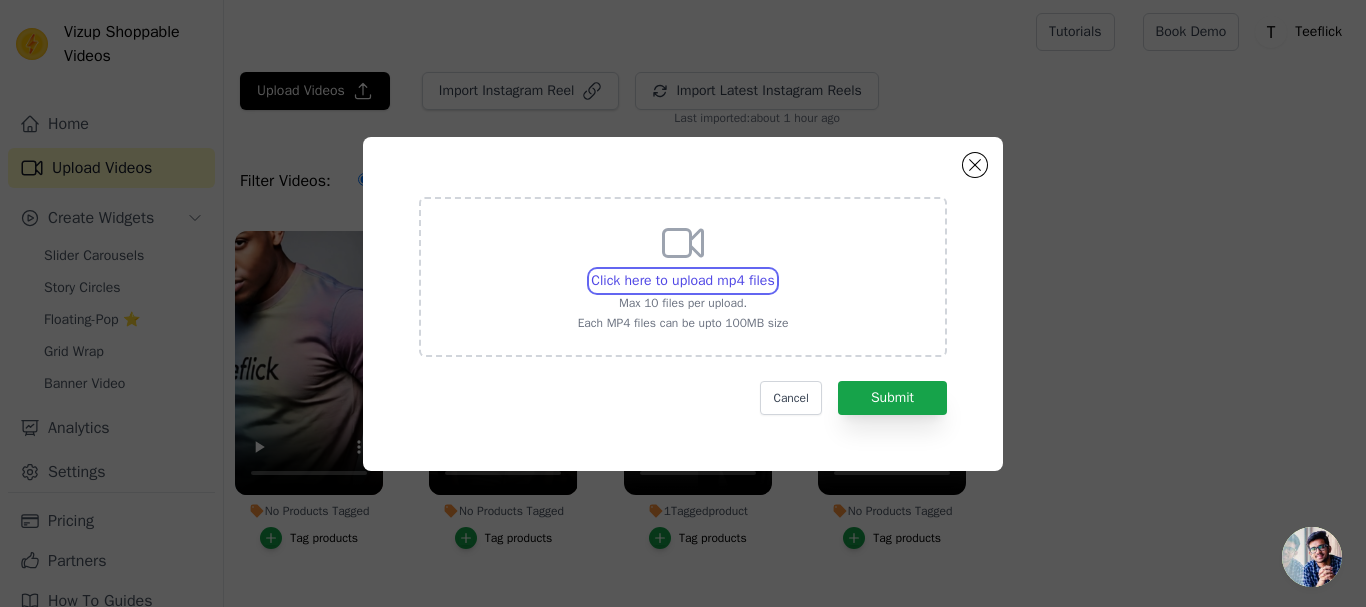 click on "Click here to upload mp4 files     Max 10 files per upload.   Each MP4 files can be upto 100MB size" at bounding box center [774, 270] 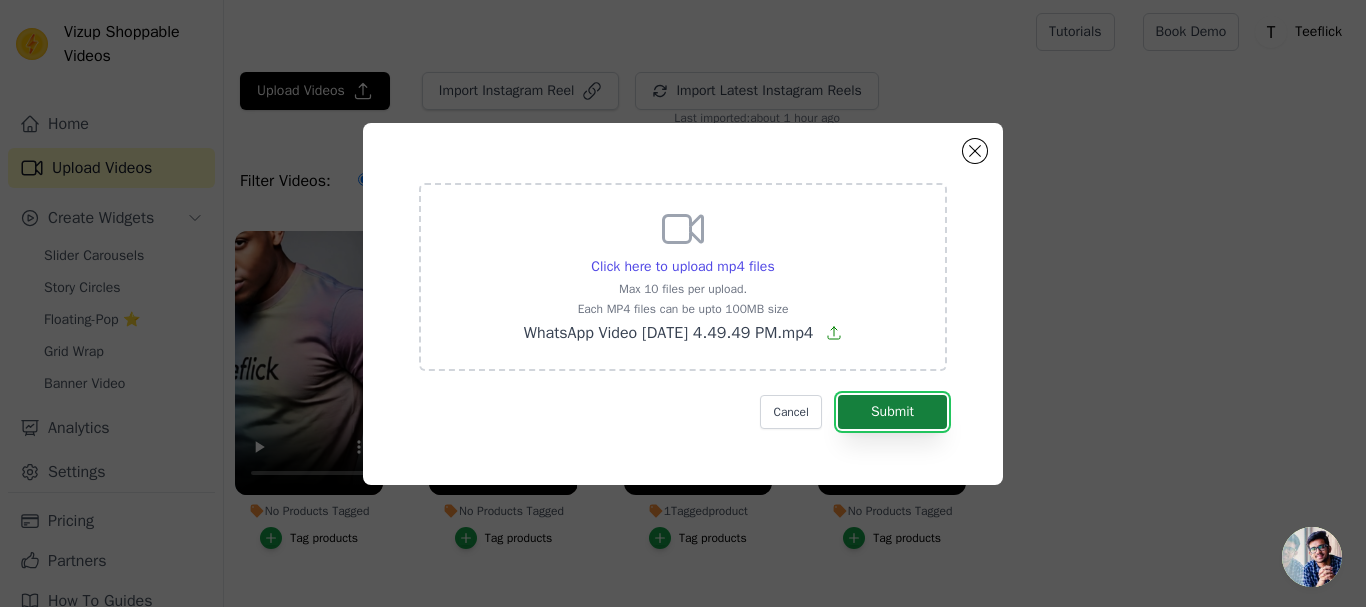 click on "Submit" at bounding box center (892, 412) 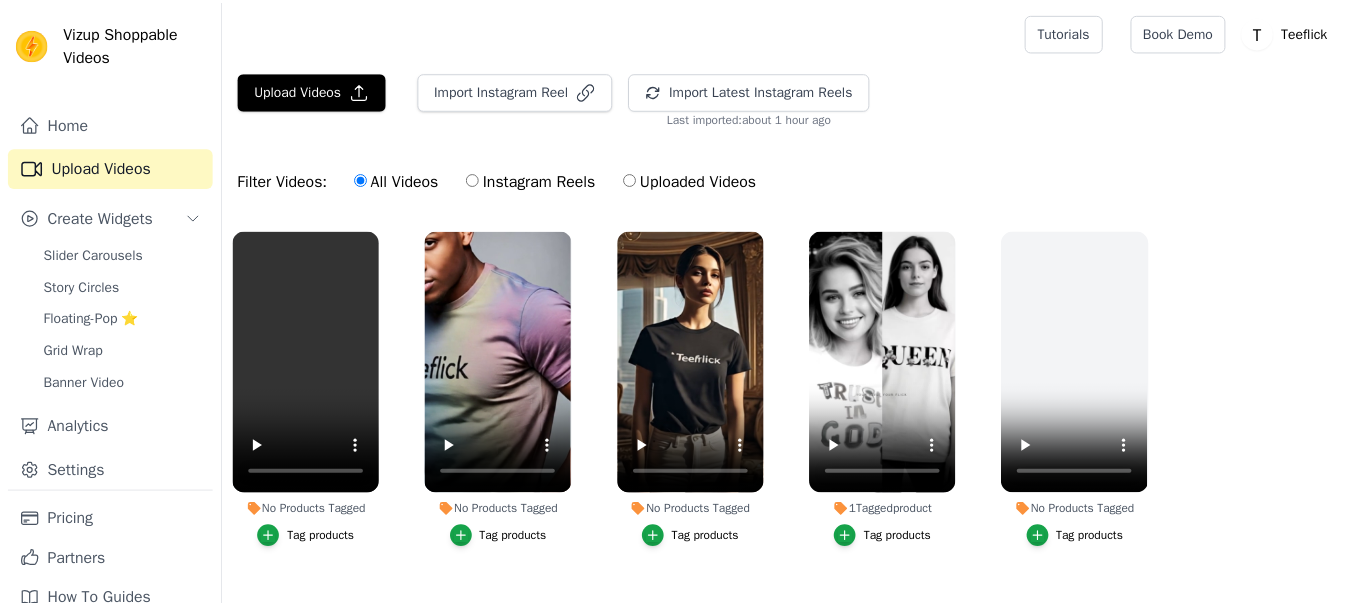 scroll, scrollTop: 0, scrollLeft: 0, axis: both 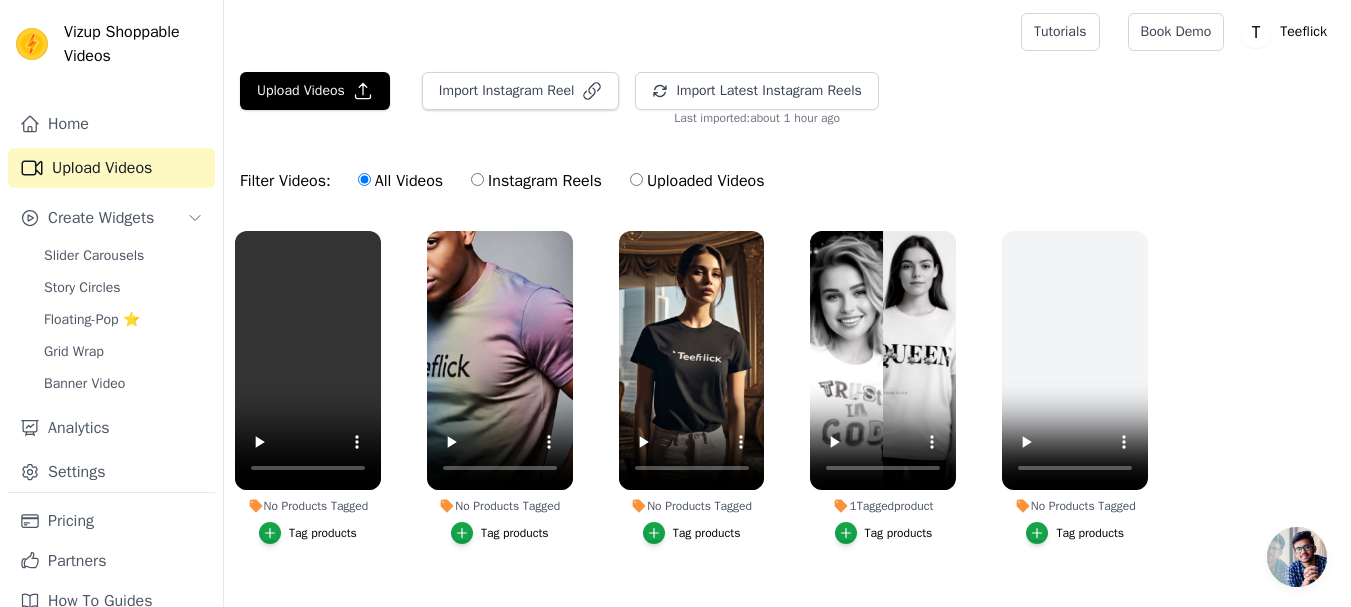 click on "Upload Videos" 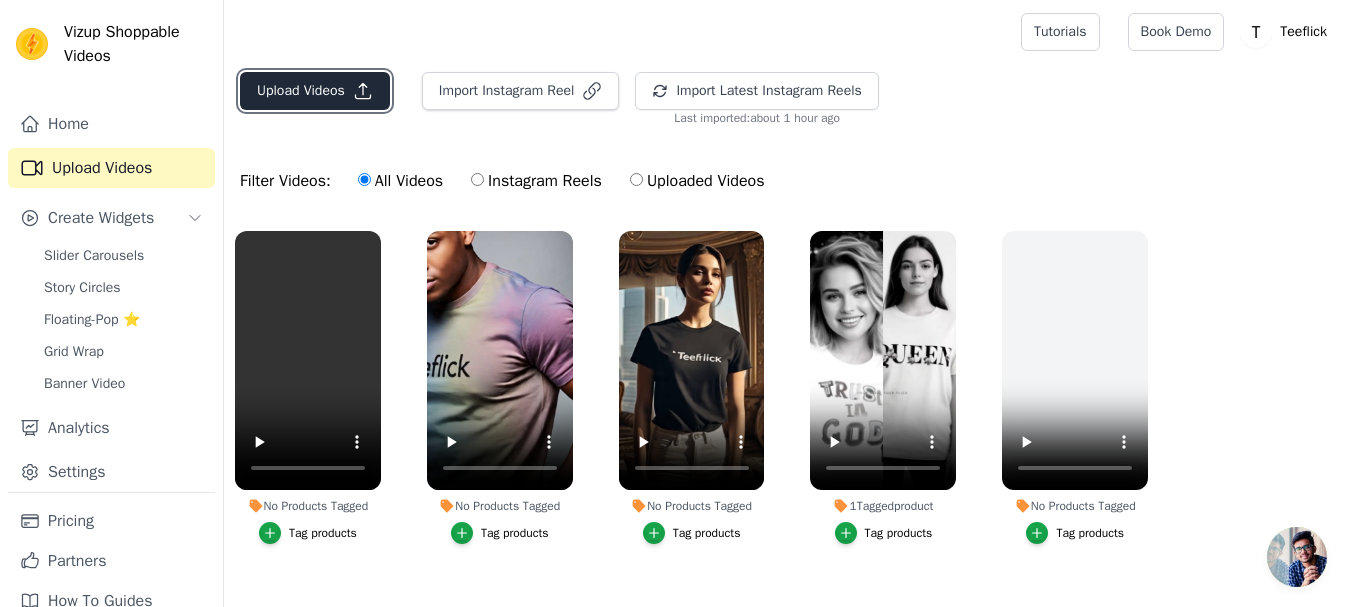 click on "Upload Videos" 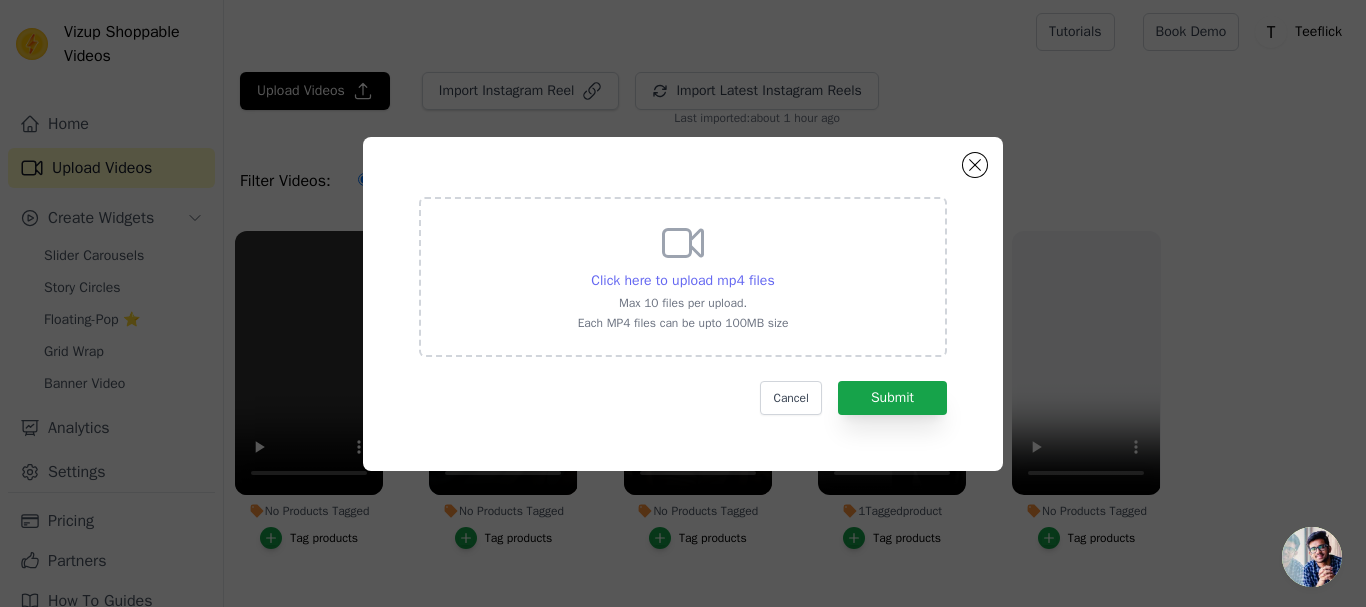 click on "Click here to upload mp4 files" 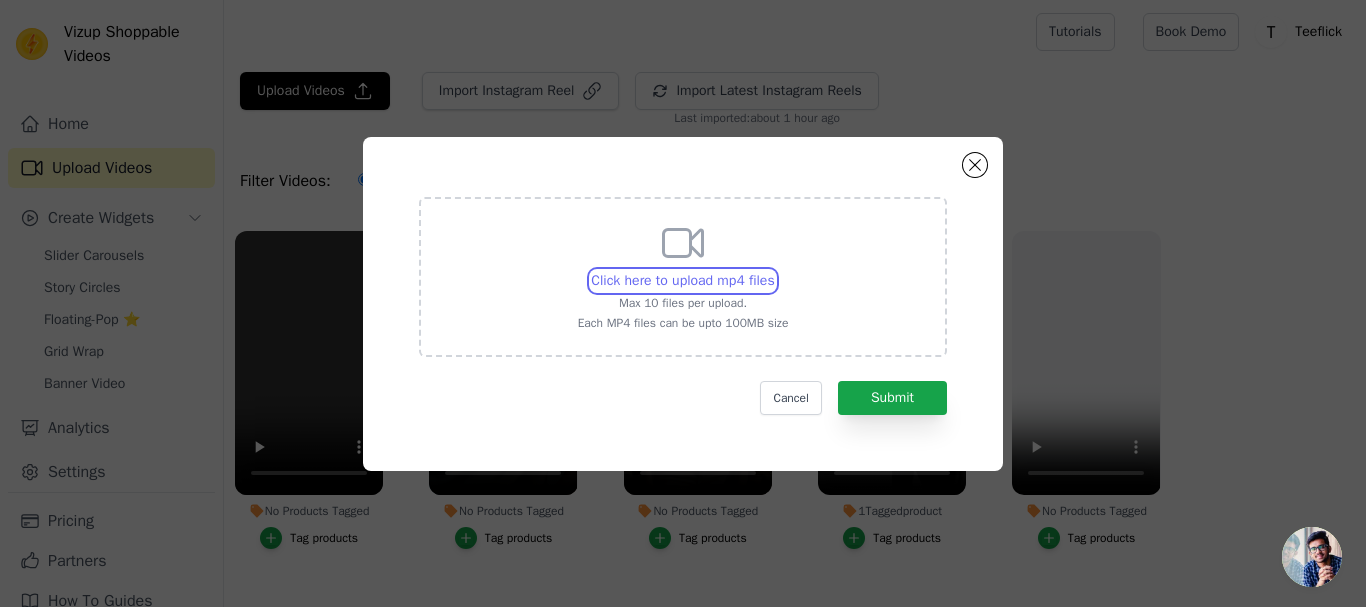click on "Click here to upload mp4 files     Max 10 files per upload.   Each MP4 files can be upto 100MB size" 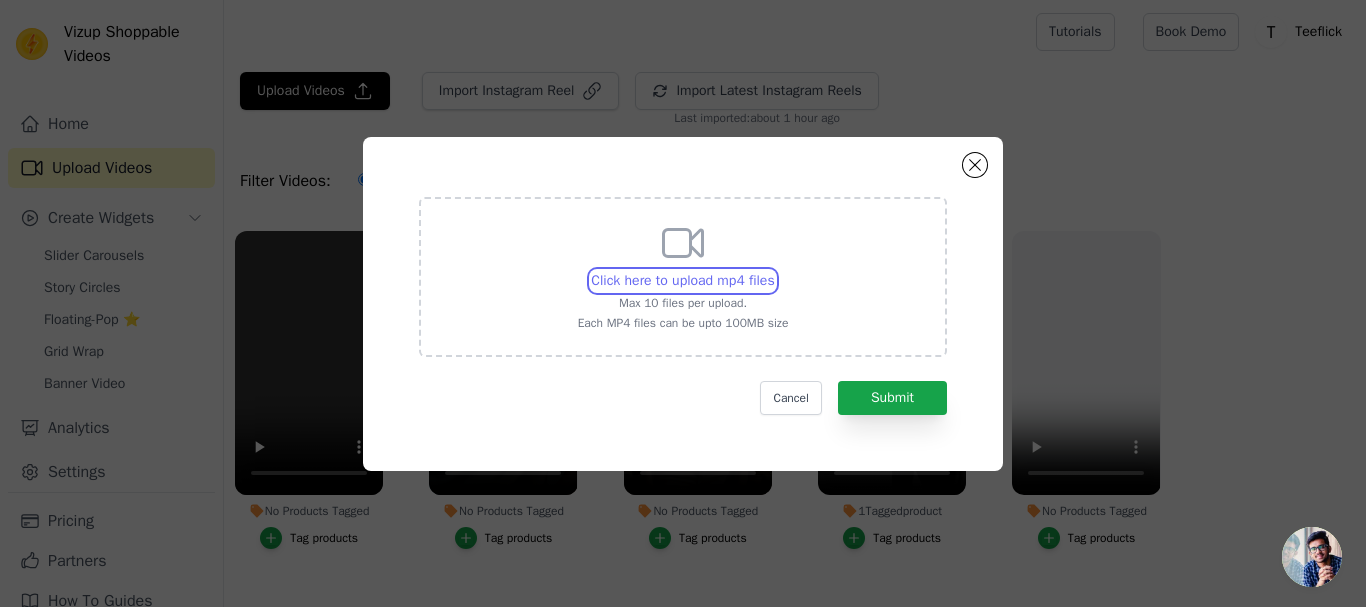 type on "C:\fakepath\WhatsApp Video 2025-07-22 at 4.49.49 PM (1).mp4" 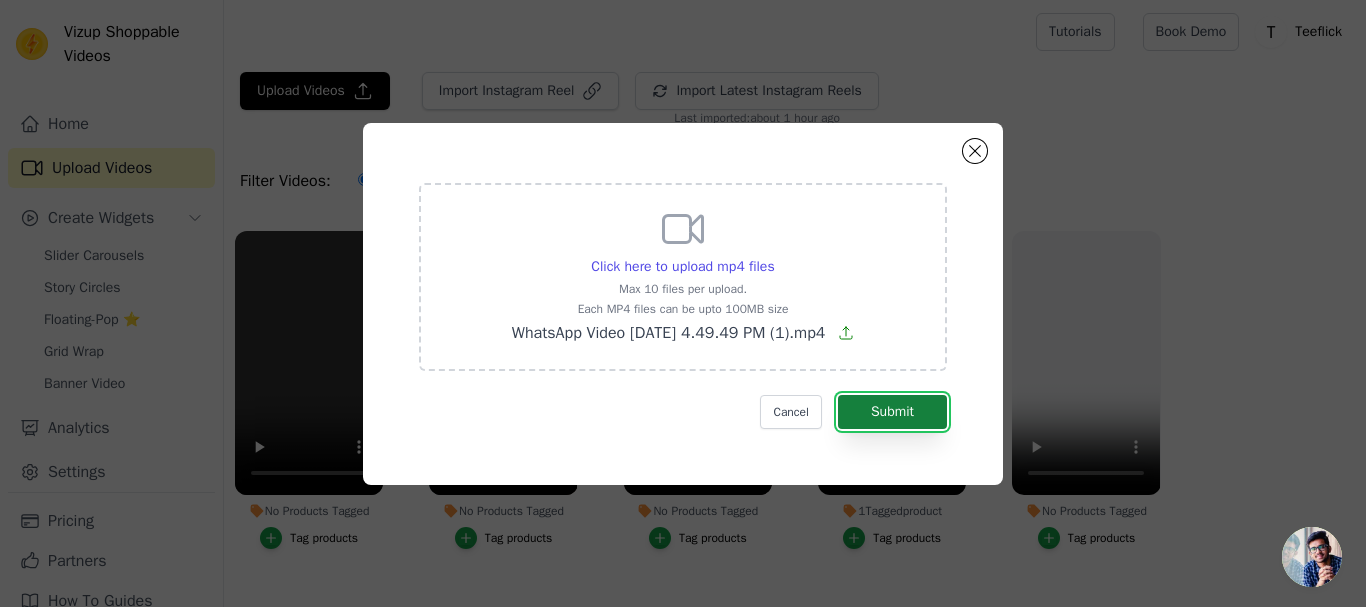 click on "Submit" 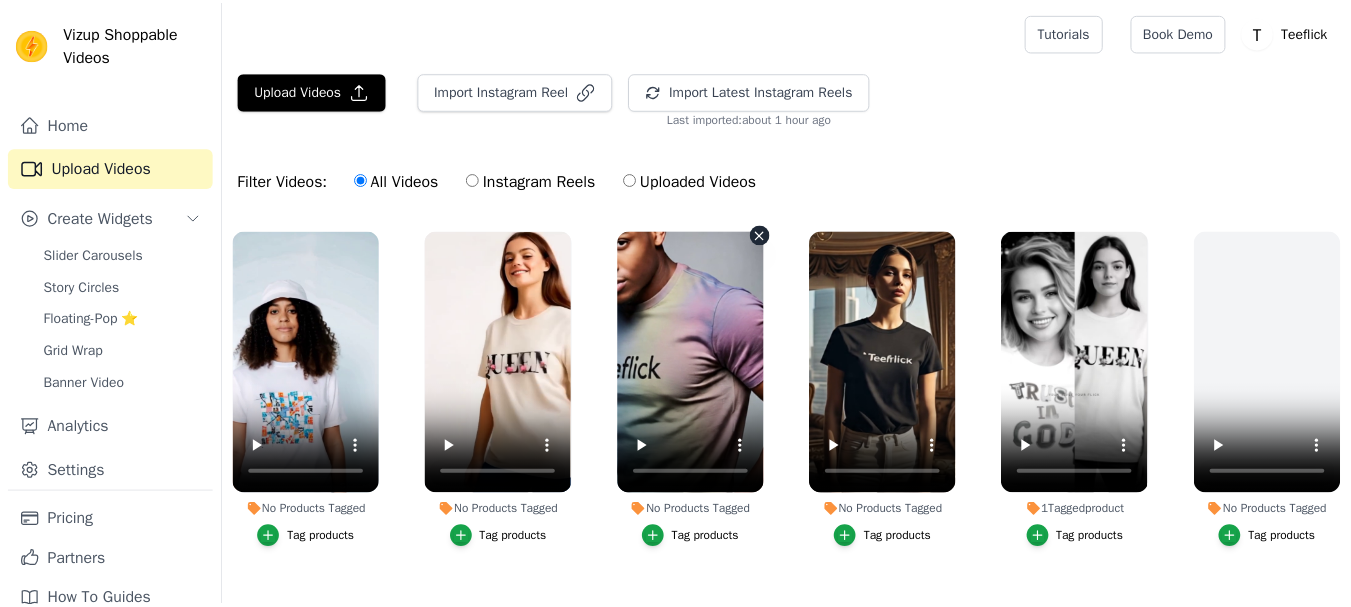 scroll, scrollTop: 0, scrollLeft: 0, axis: both 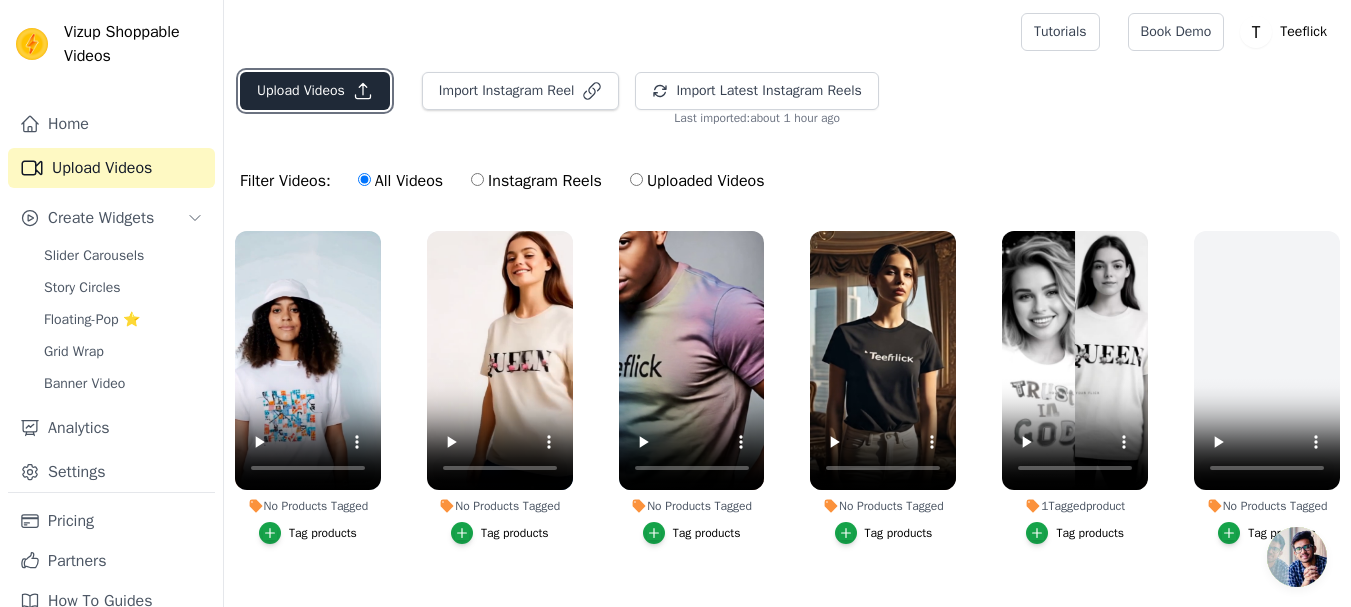 click on "Upload Videos" at bounding box center (315, 91) 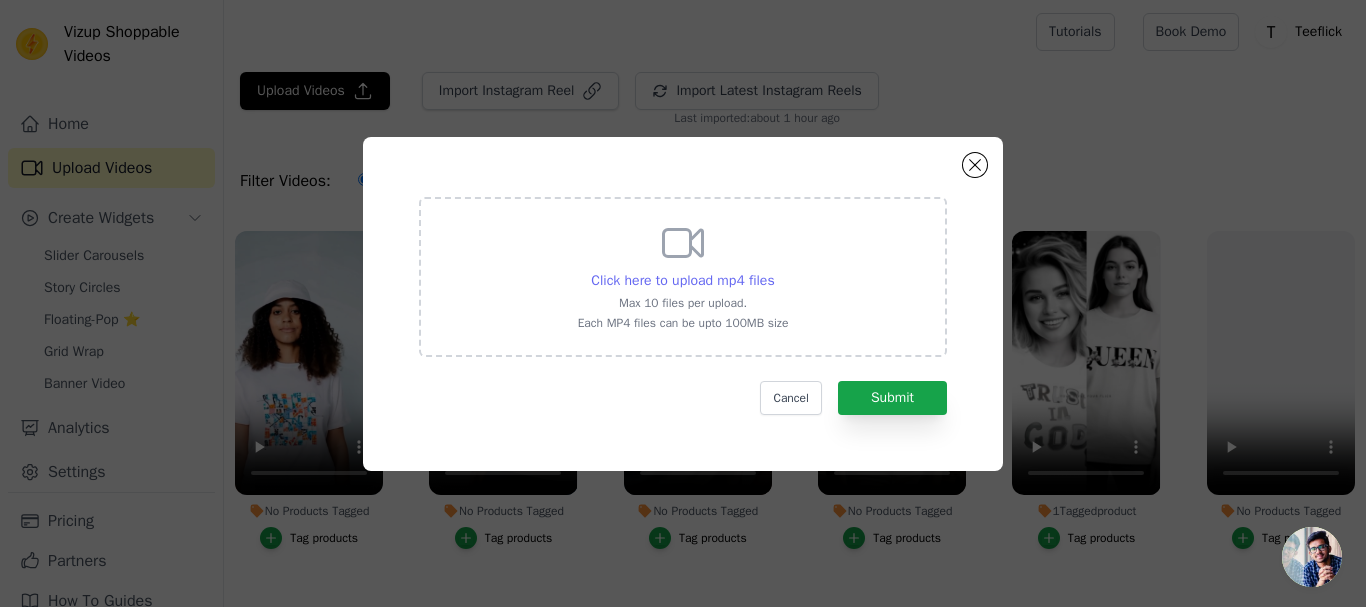 click on "Click here to upload mp4 files" at bounding box center [682, 280] 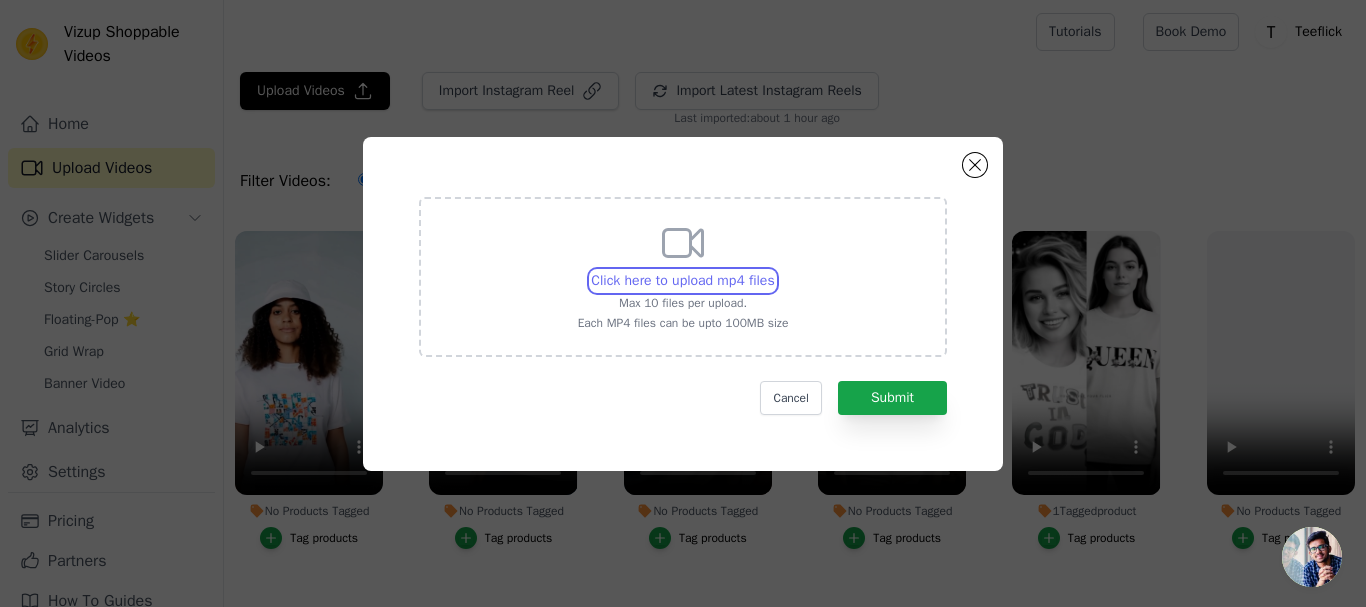 click on "Click here to upload mp4 files     Max 10 files per upload.   Each MP4 files can be upto 100MB size" at bounding box center (774, 270) 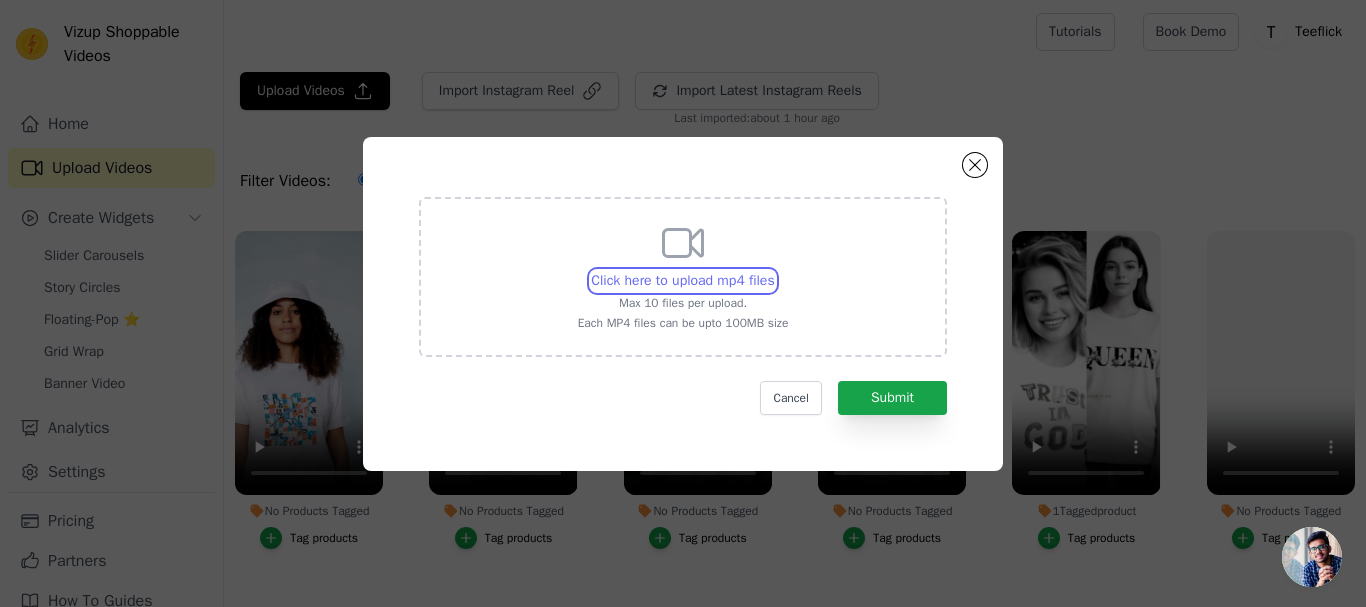 type on "C:\fakepath\WhatsApp Video [DATE] 4.49.50 PM.mp4" 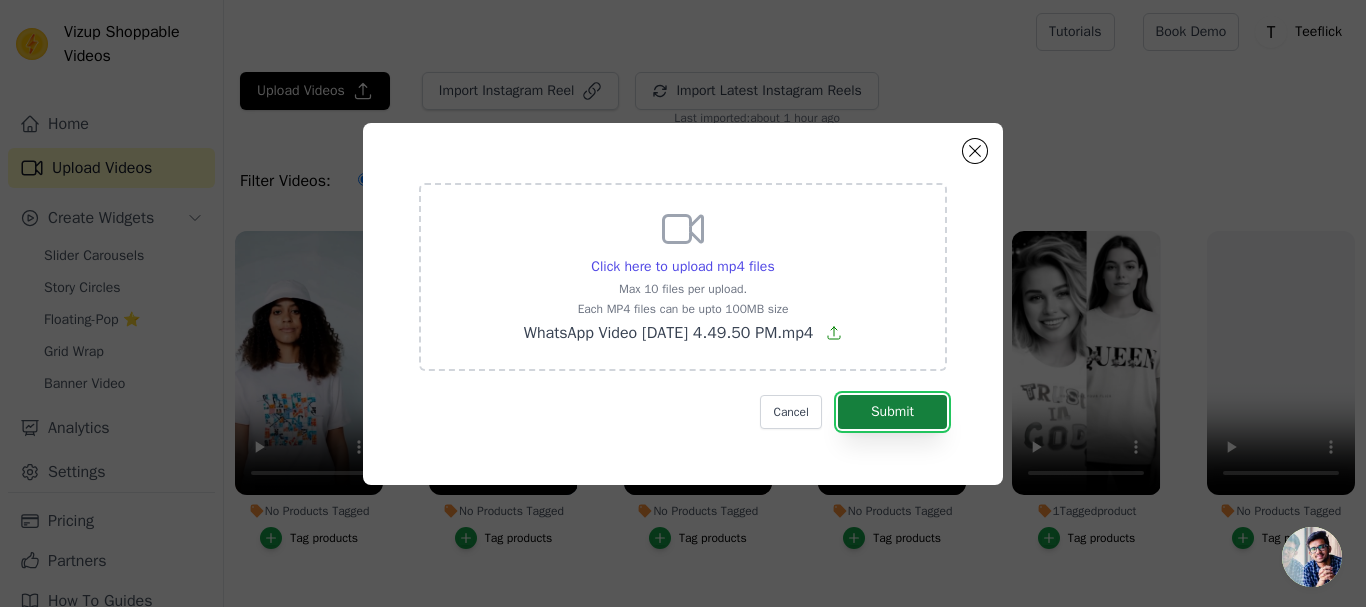 click on "Submit" at bounding box center [892, 412] 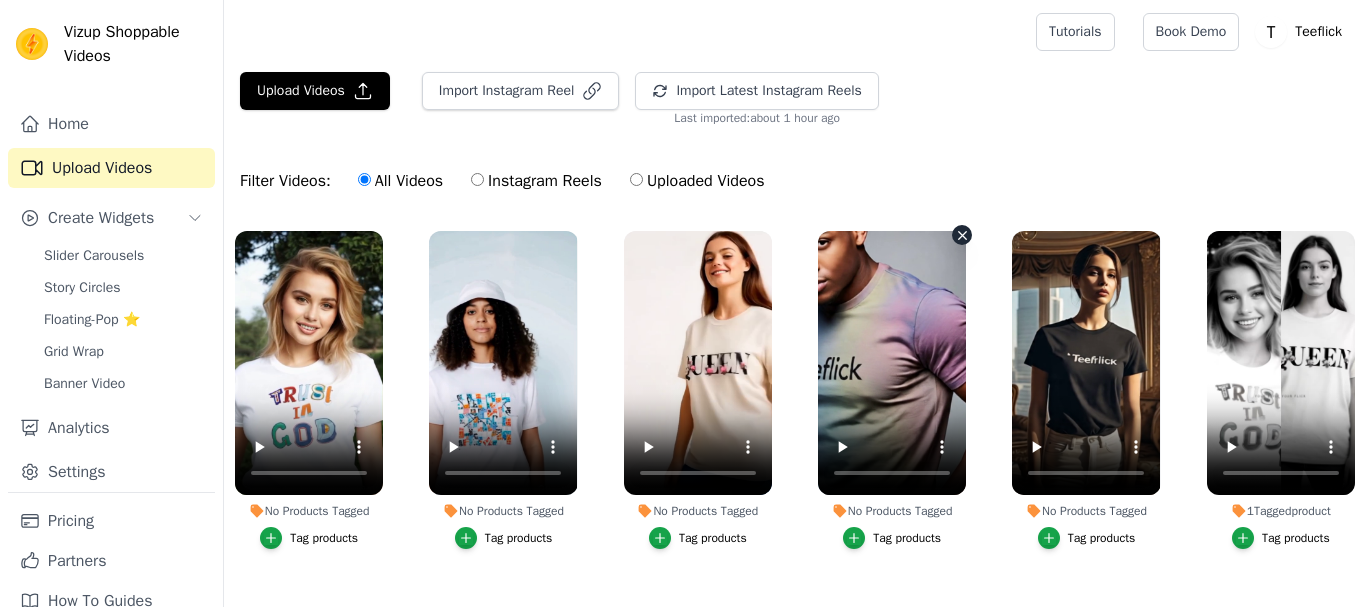 scroll, scrollTop: 0, scrollLeft: 0, axis: both 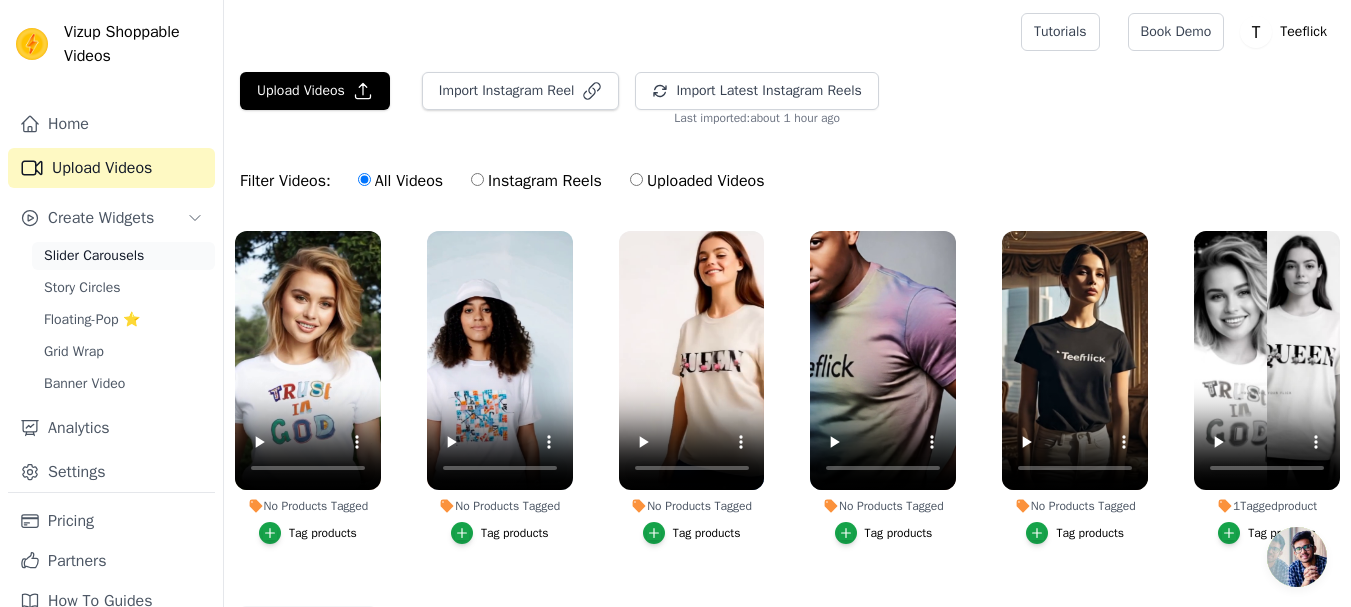 click on "Slider Carousels" at bounding box center [94, 256] 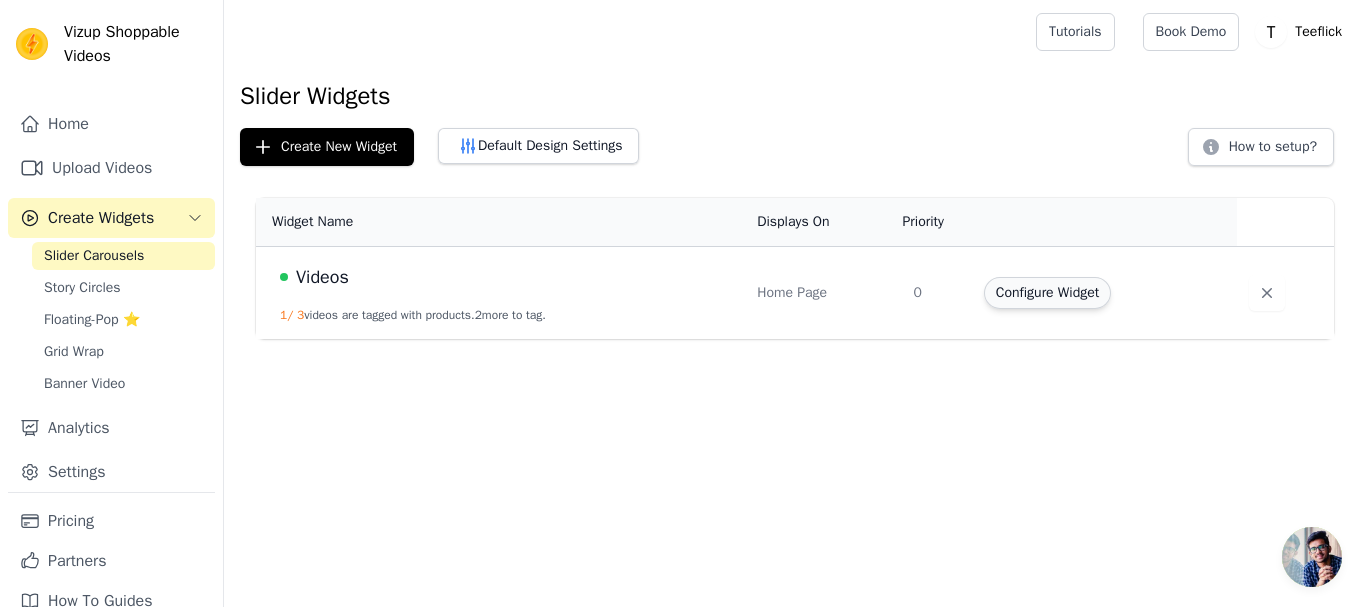 click on "Configure Widget" at bounding box center (1047, 293) 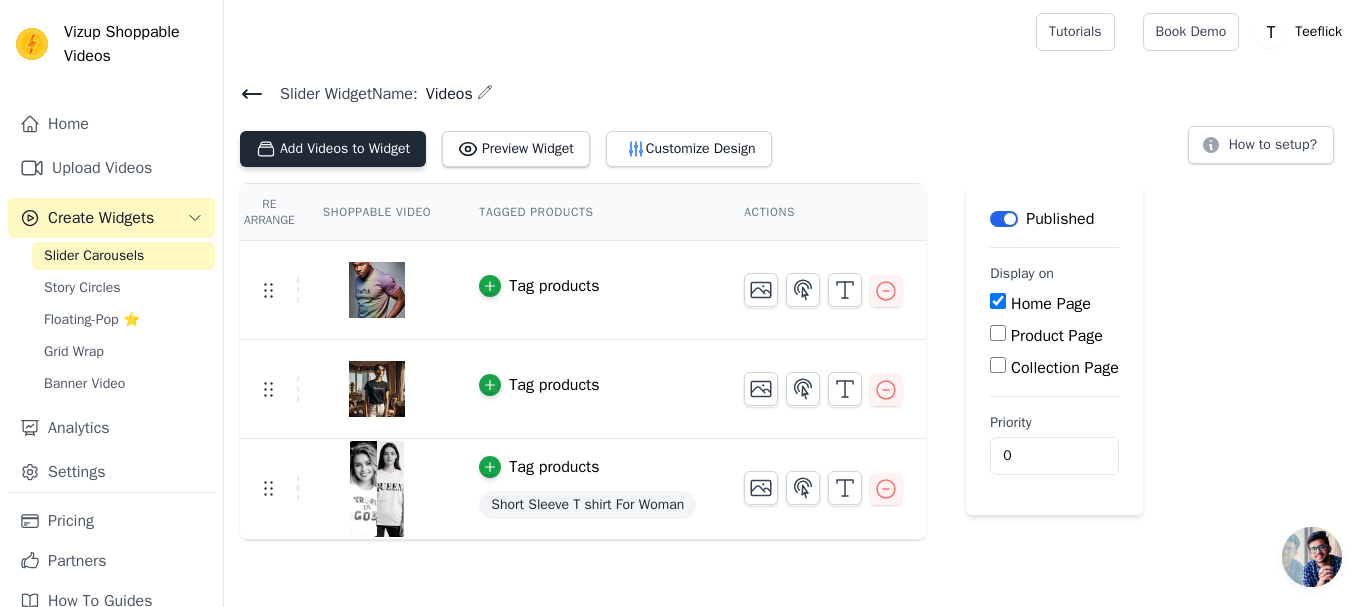 click on "Add Videos to Widget" at bounding box center [333, 149] 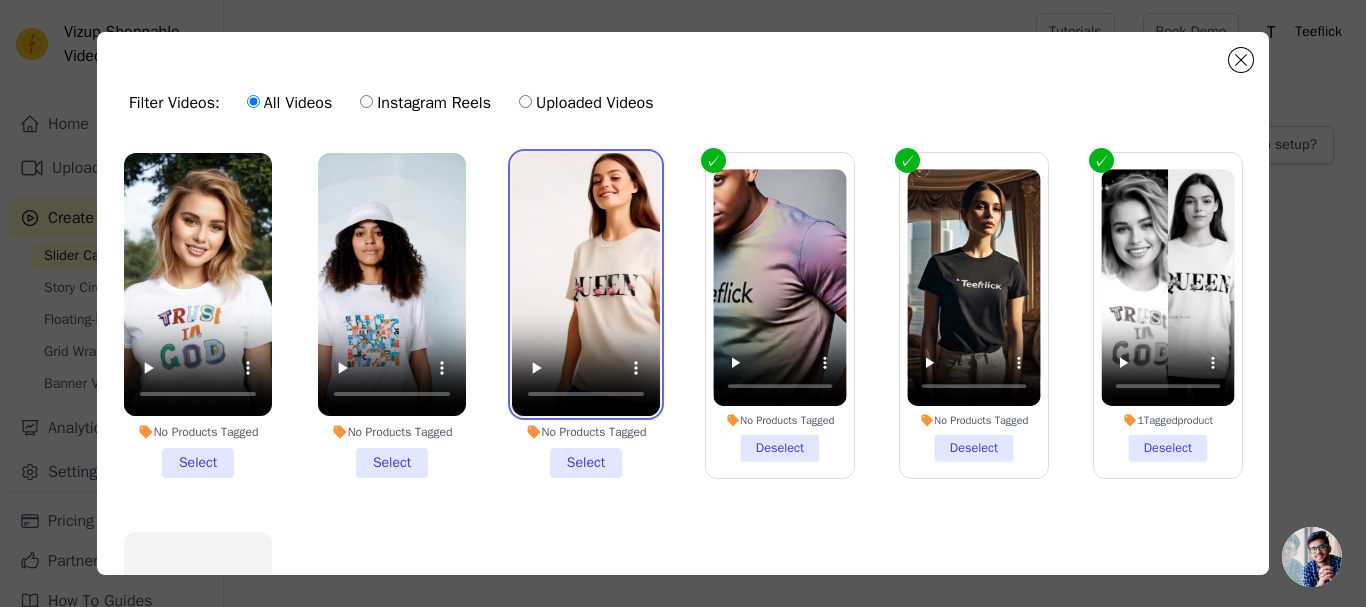 type 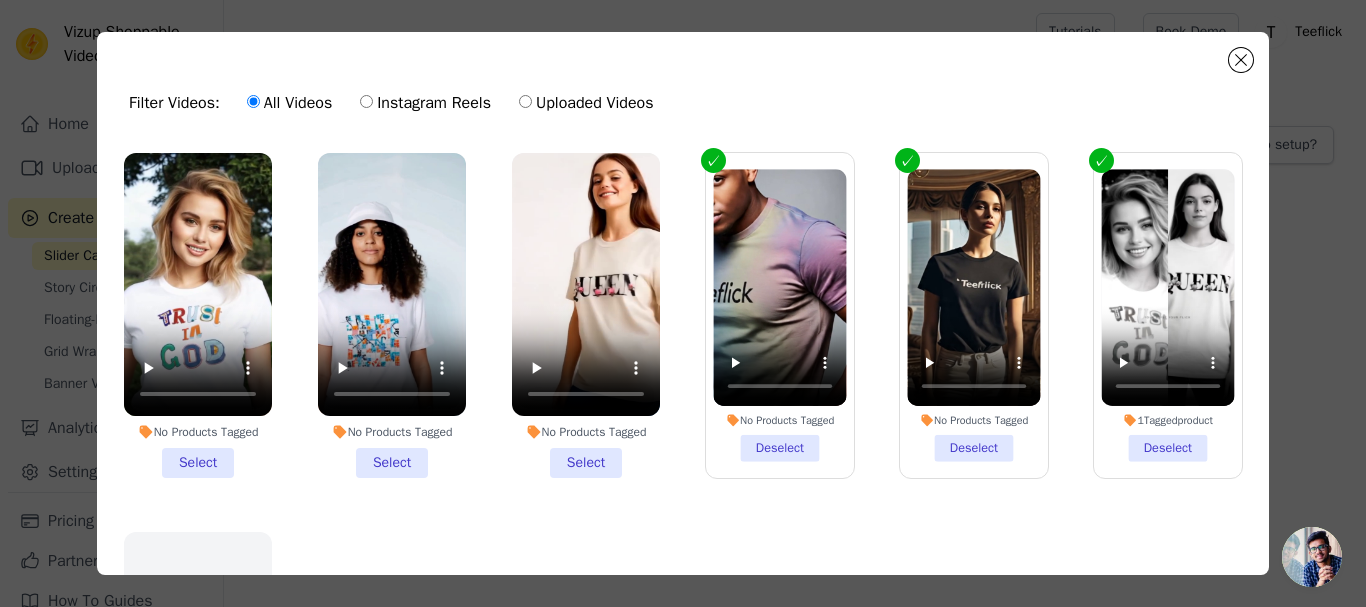 click on "No Products Tagged     Select" at bounding box center [586, 315] 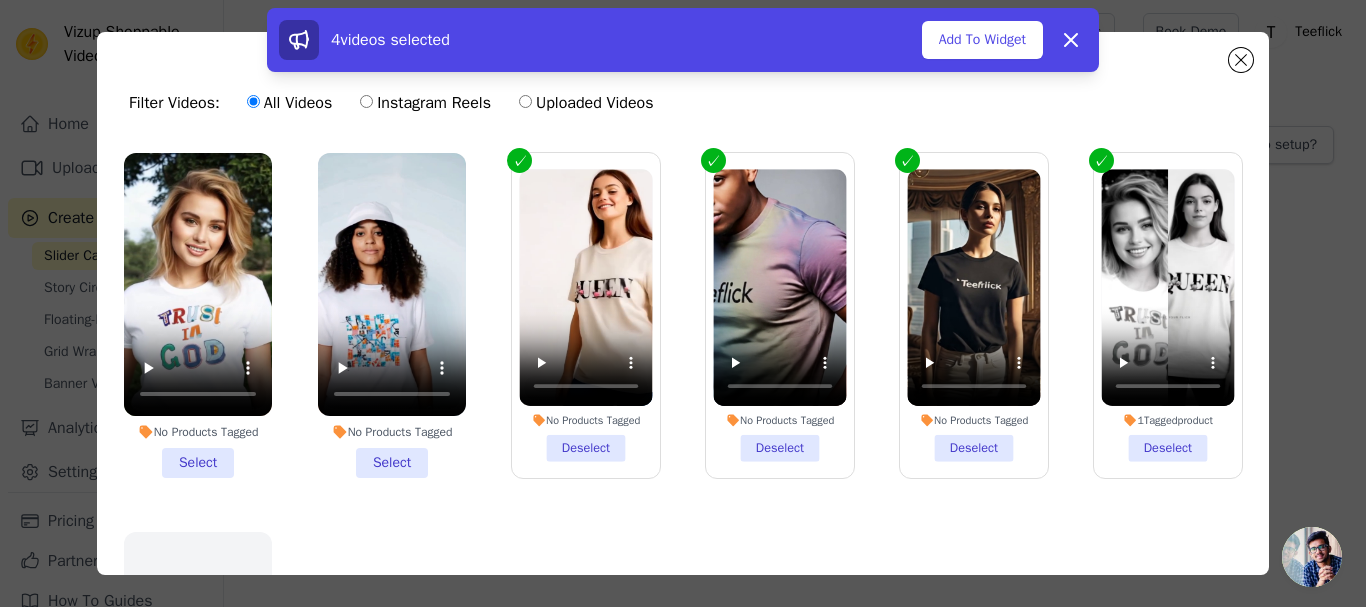 click on "No Products Tagged     Select" at bounding box center (392, 315) 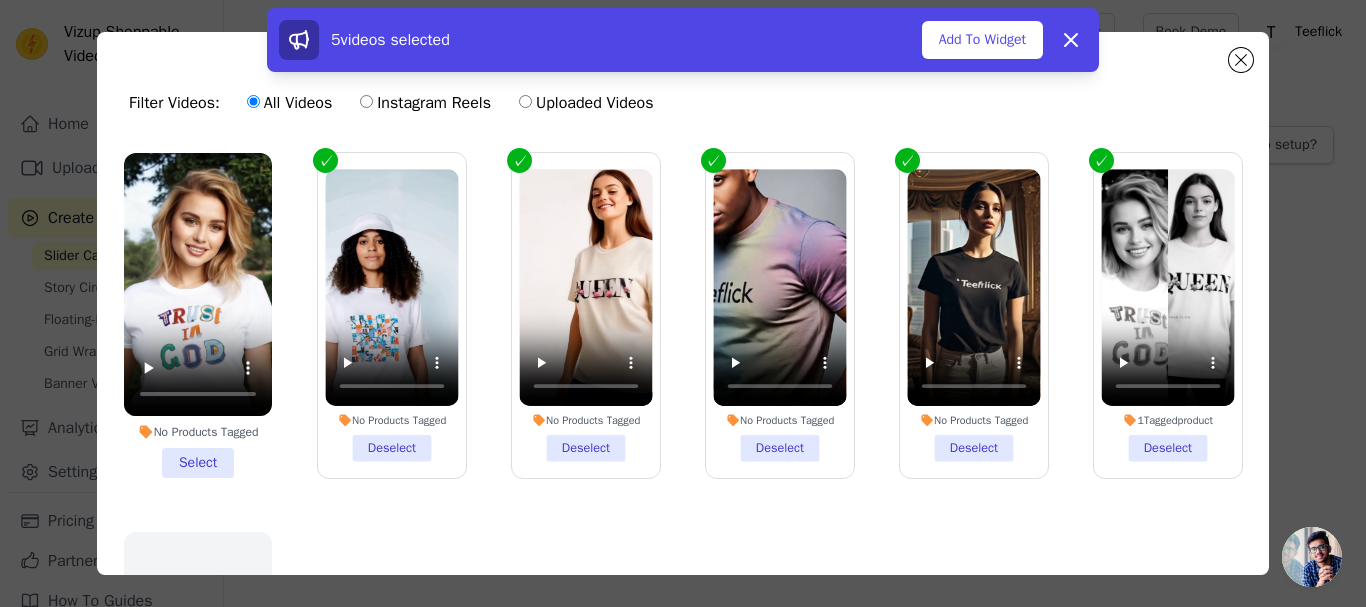 click on "No Products Tagged     Select" at bounding box center (198, 315) 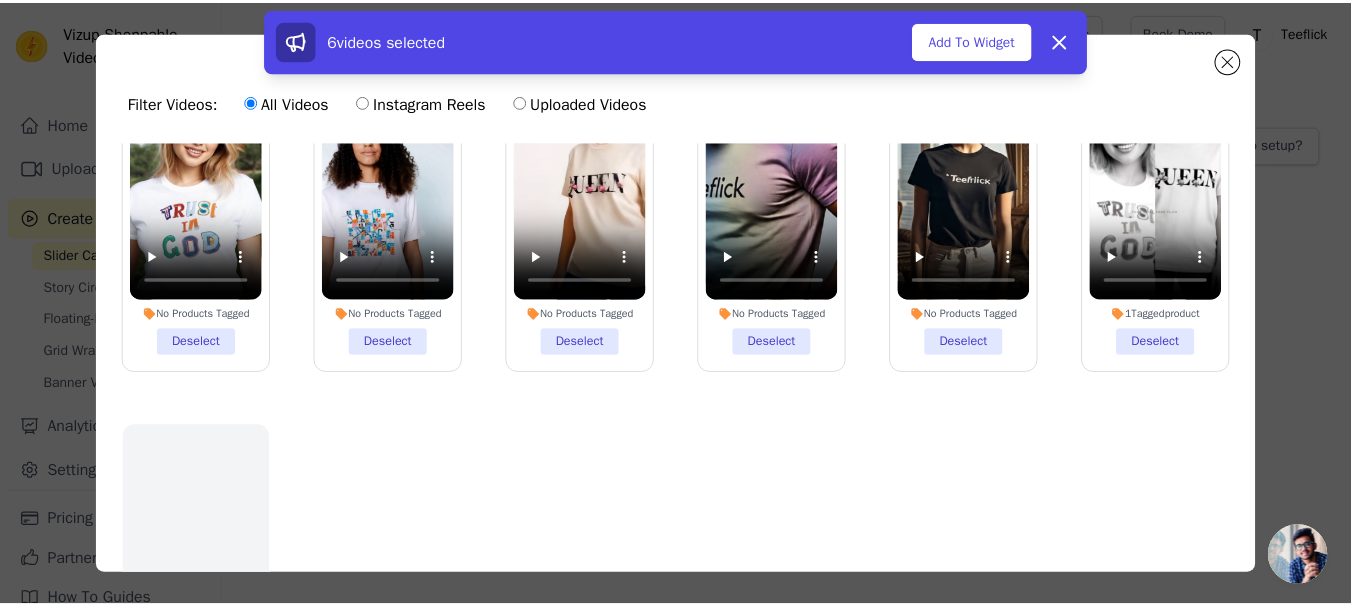 scroll, scrollTop: 0, scrollLeft: 0, axis: both 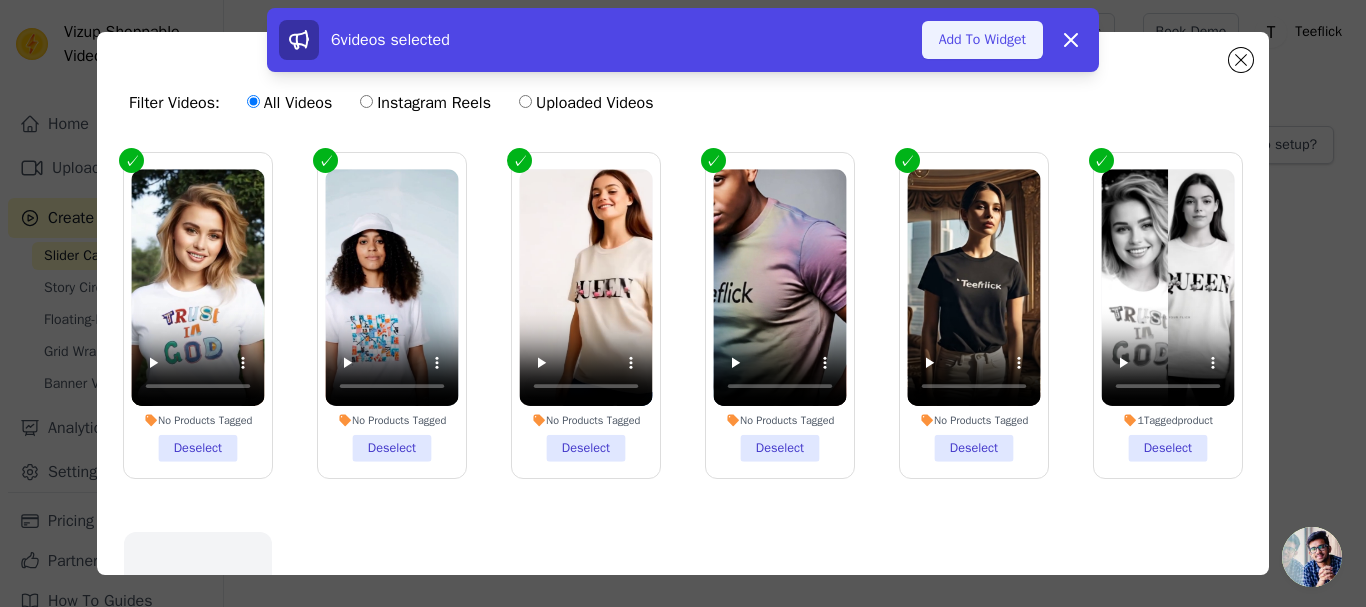 click on "Add To Widget" at bounding box center [982, 40] 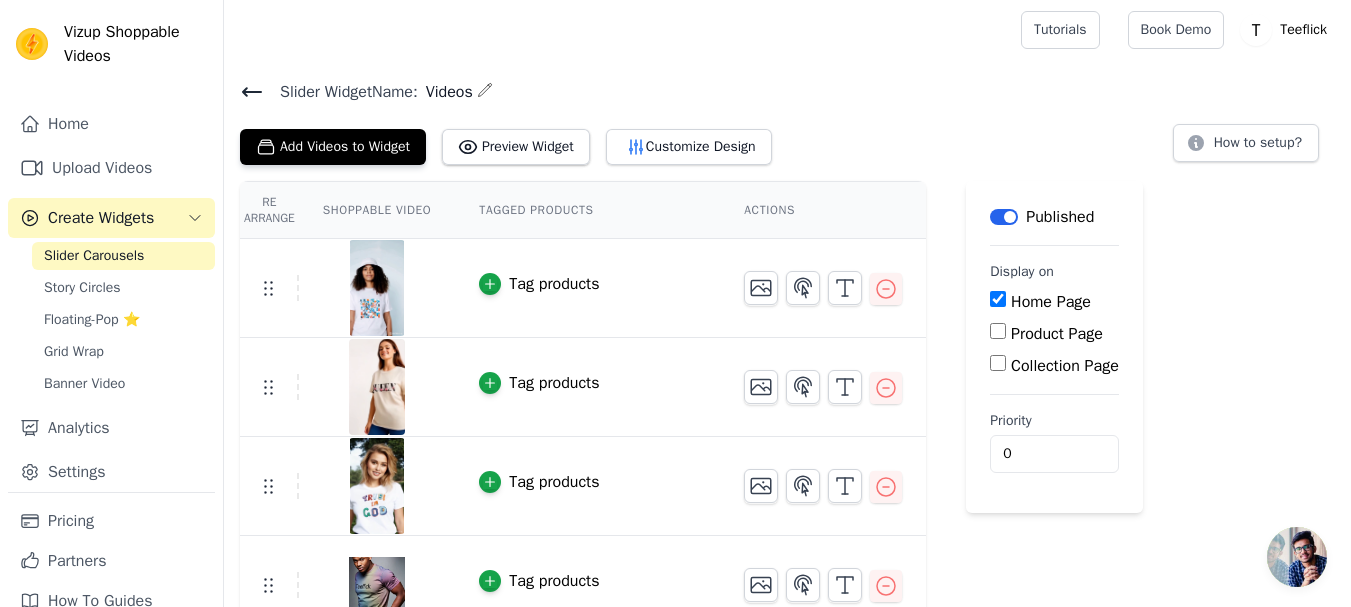 scroll, scrollTop: 0, scrollLeft: 0, axis: both 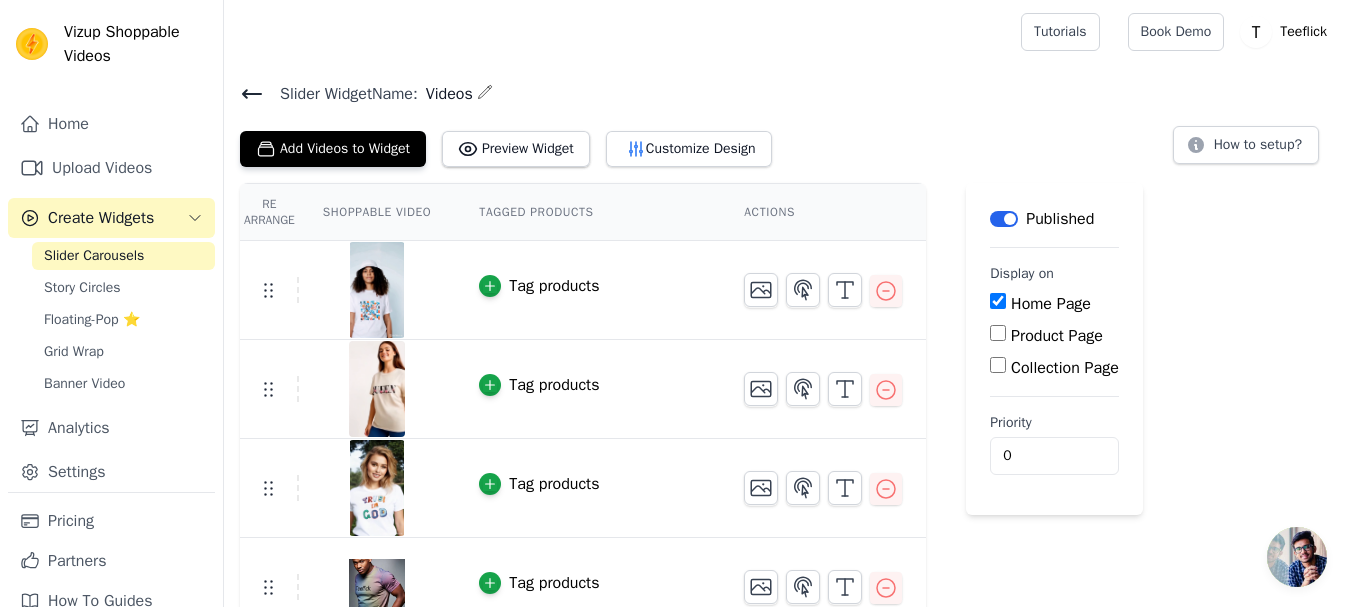 click on "Product Page" at bounding box center (998, 333) 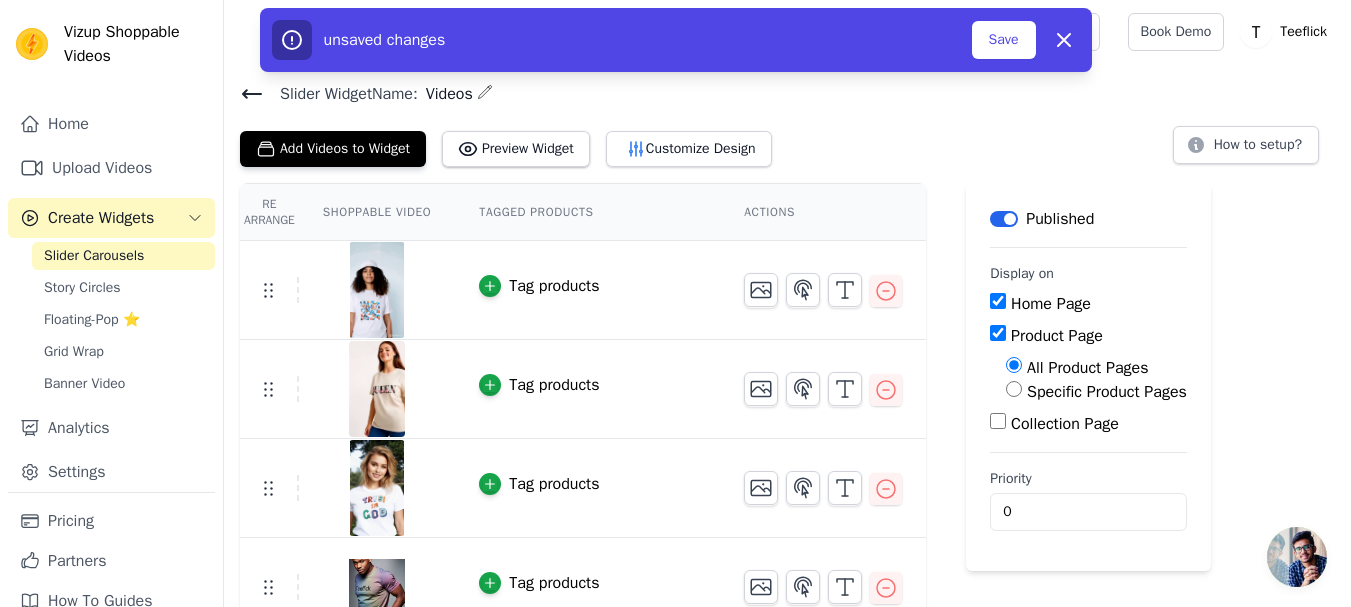 click on "Product Page" at bounding box center (998, 333) 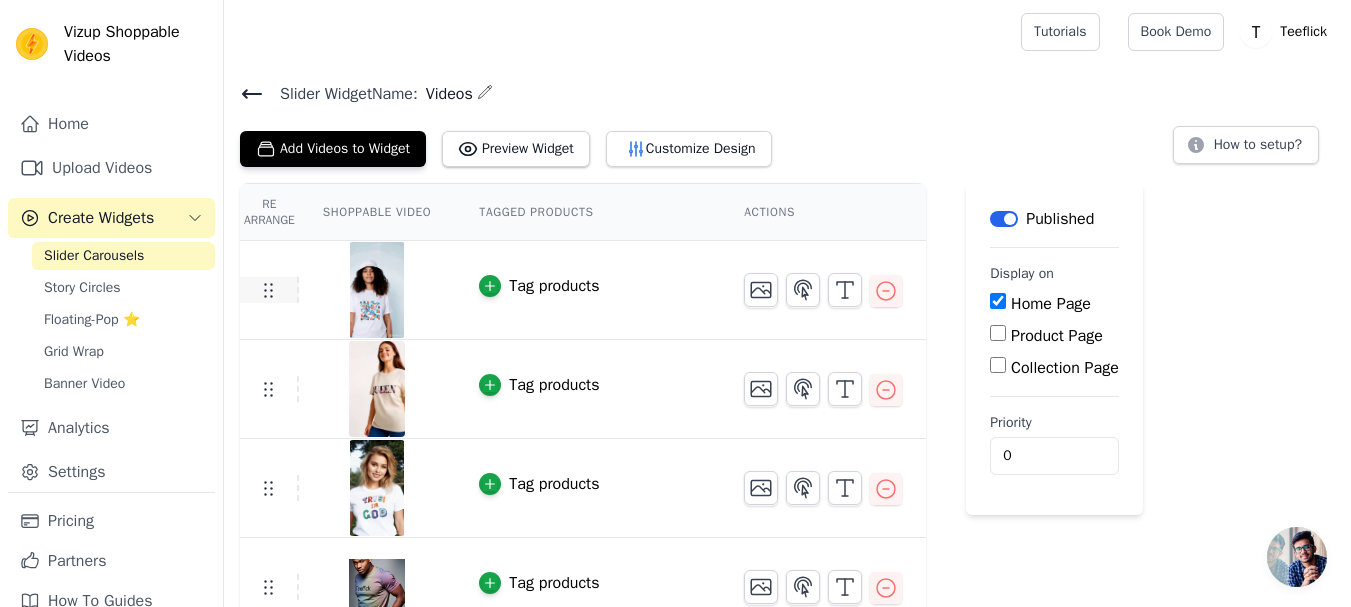 click 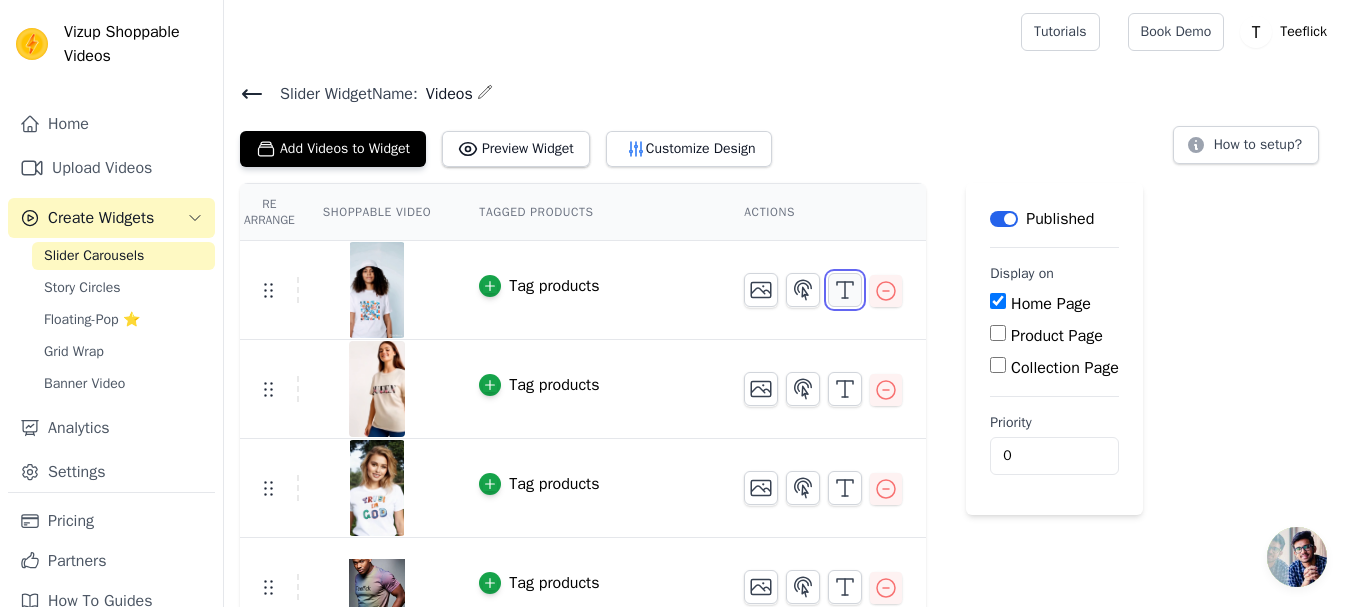 click 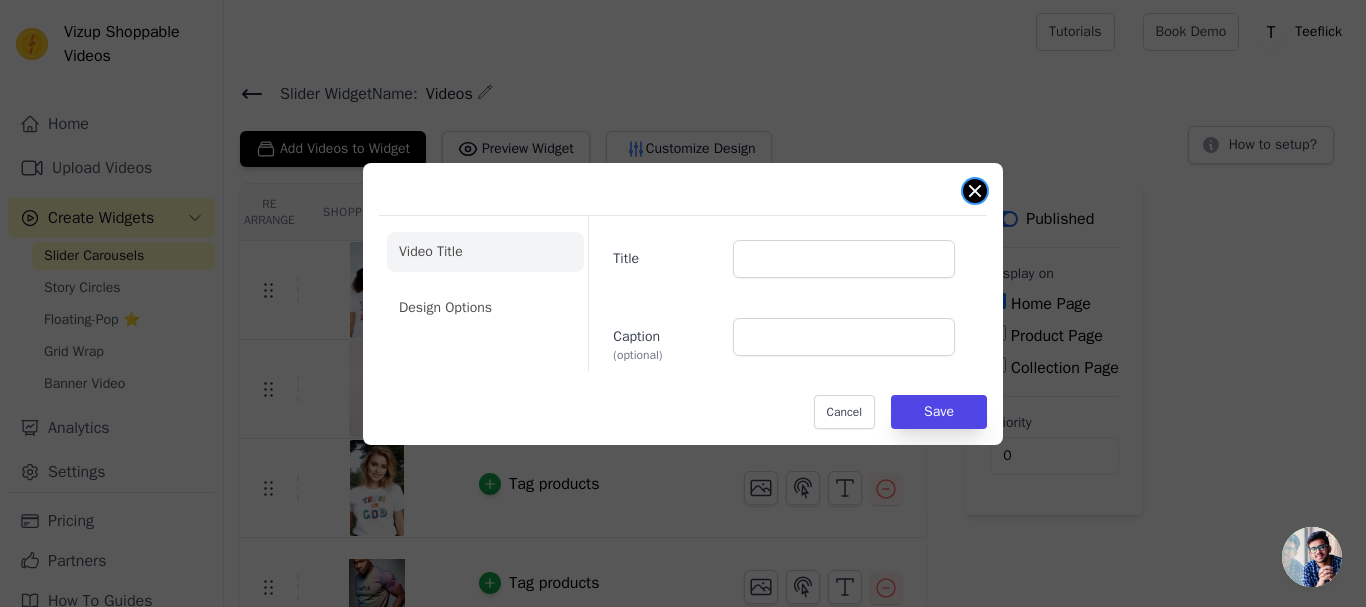 click at bounding box center (975, 191) 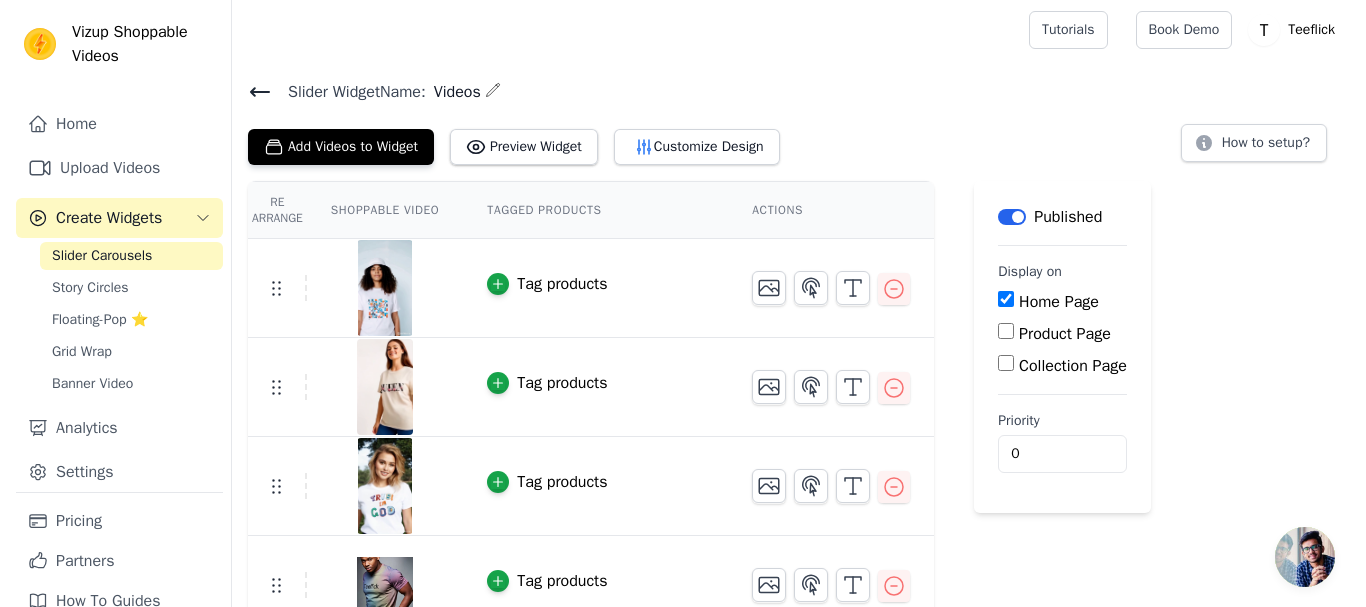 scroll, scrollTop: 0, scrollLeft: 0, axis: both 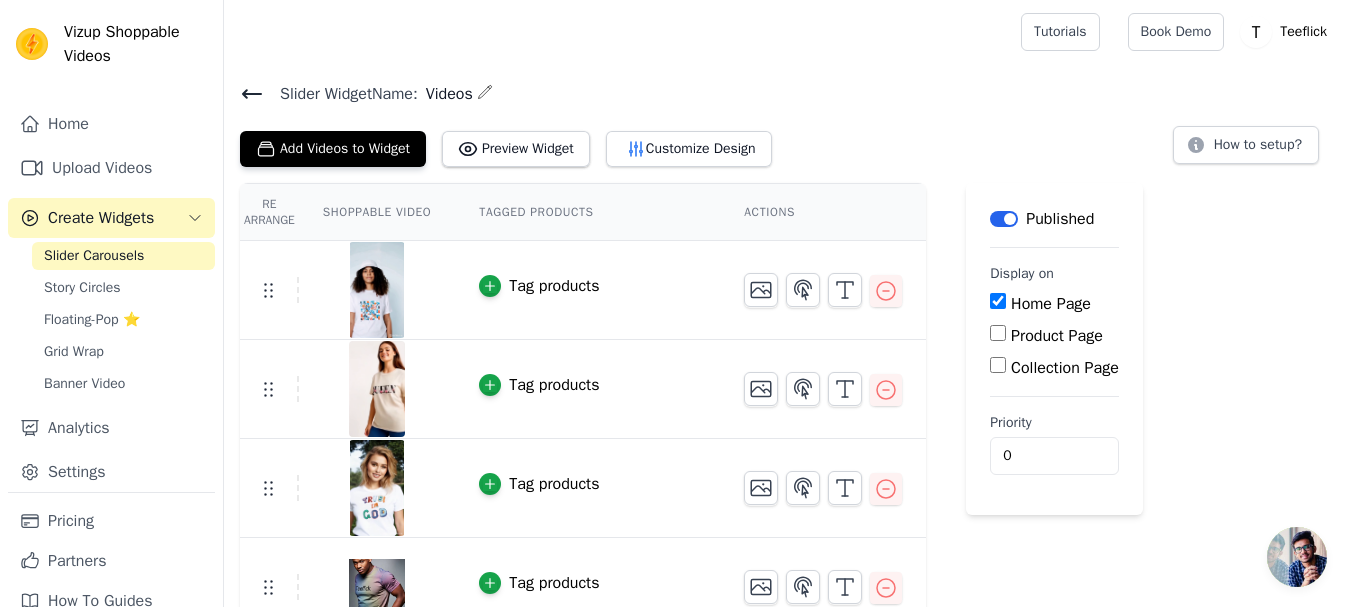 click 